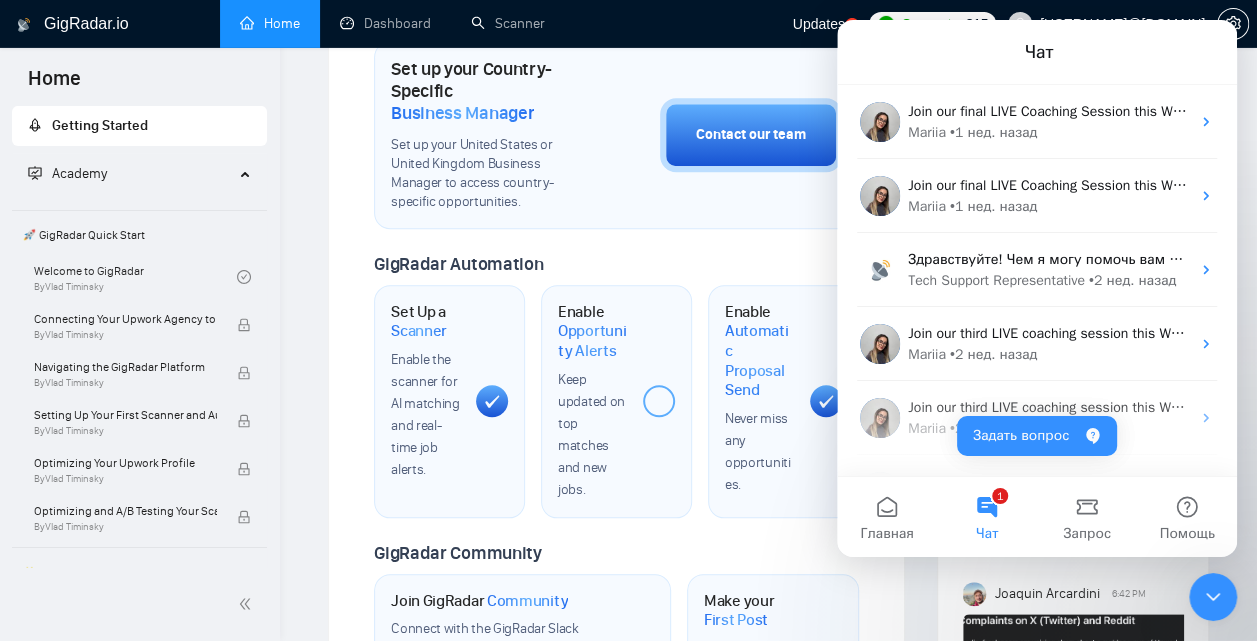 scroll, scrollTop: 0, scrollLeft: 0, axis: both 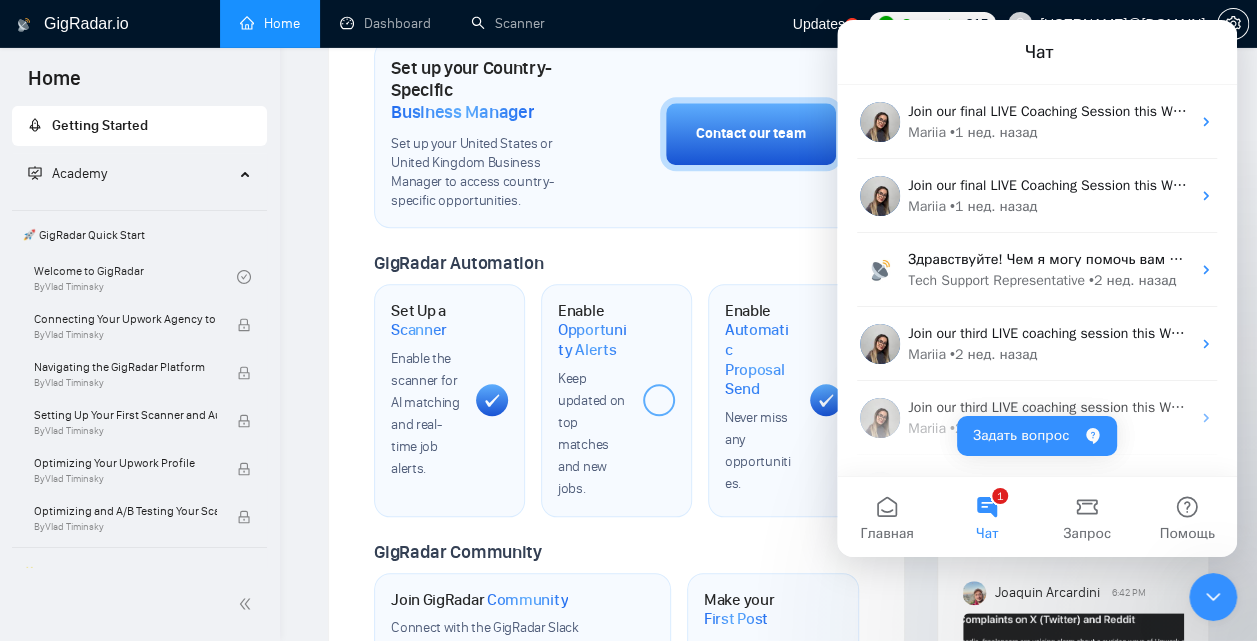 click on "1 Чат" at bounding box center [987, 516] 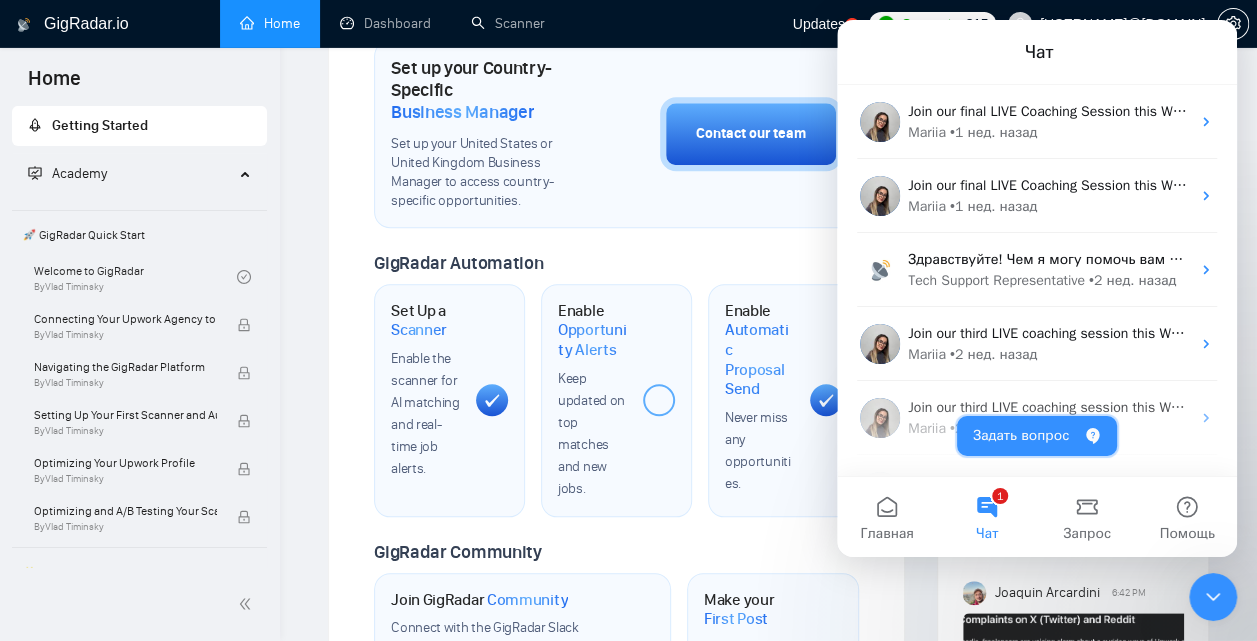 click on "Задать вопрос" at bounding box center (1037, 435) 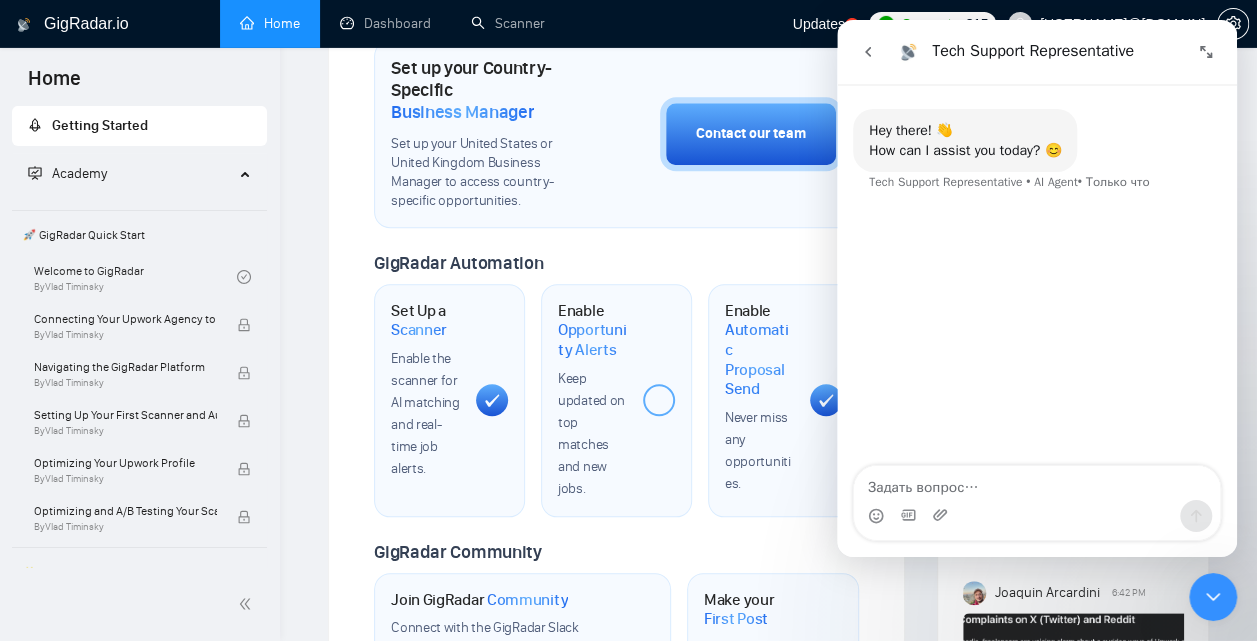 click at bounding box center [1037, 482] 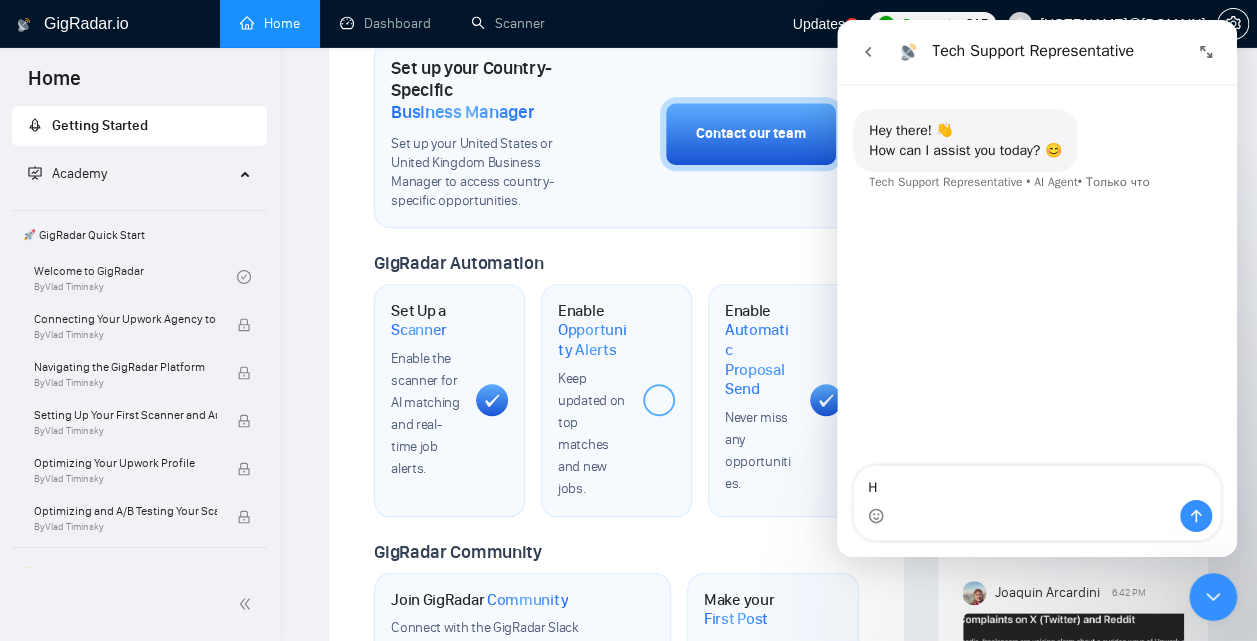 type on "Hi" 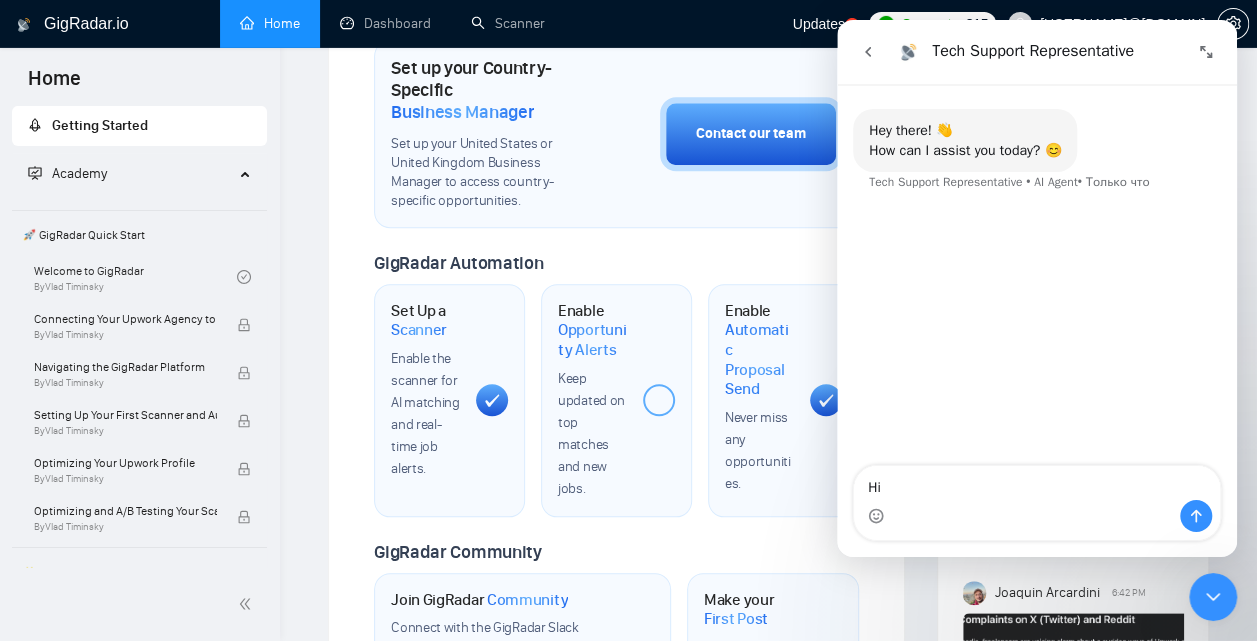 type 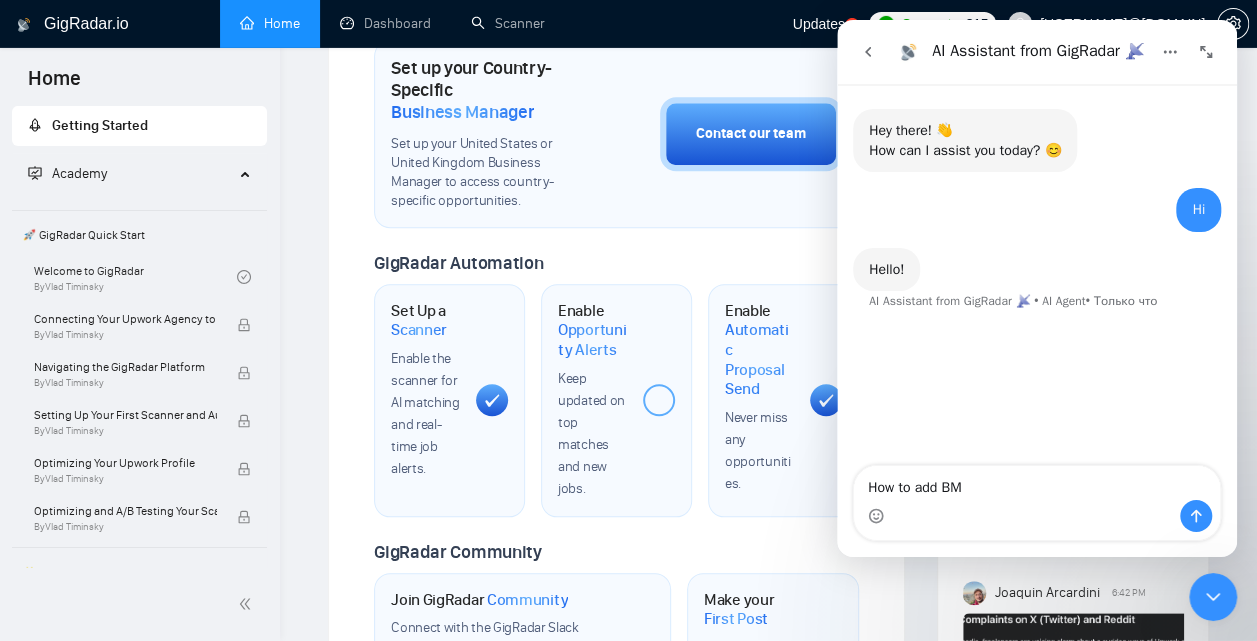 type on "How to add BM?" 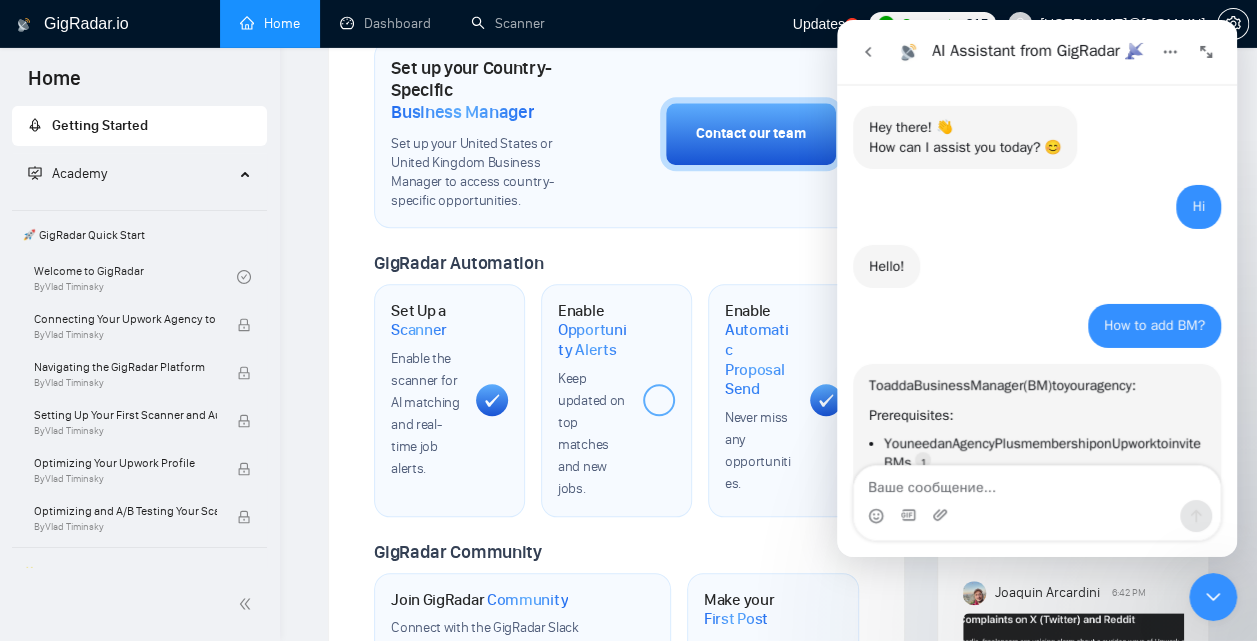 scroll, scrollTop: 3, scrollLeft: 0, axis: vertical 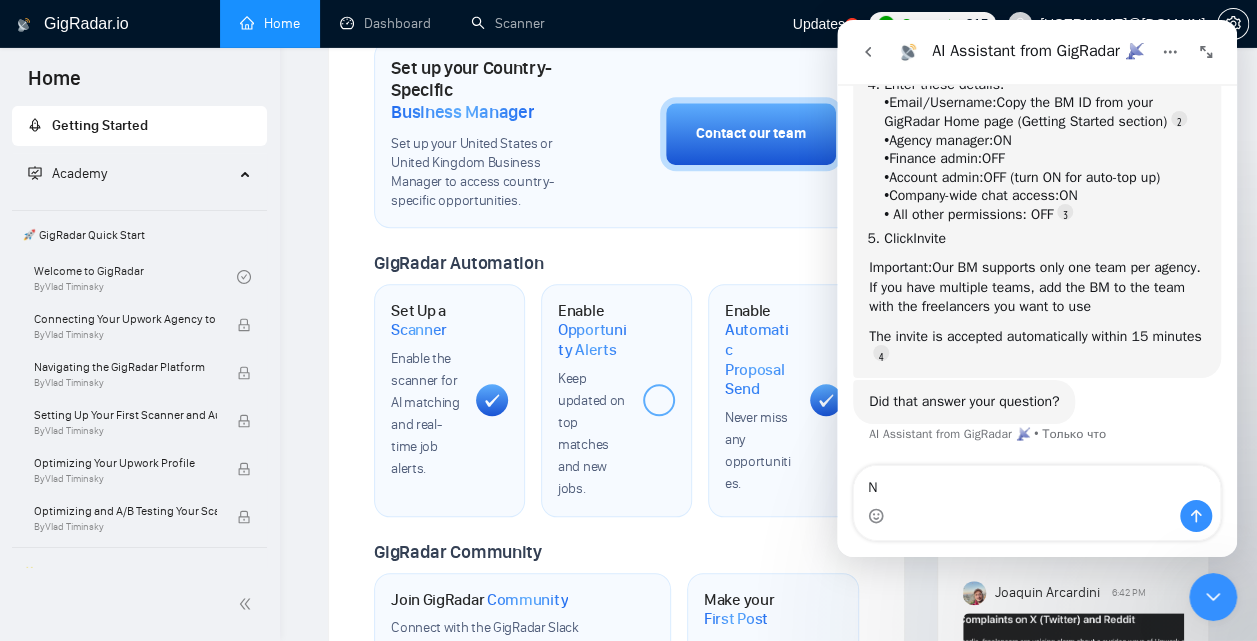 type on "No" 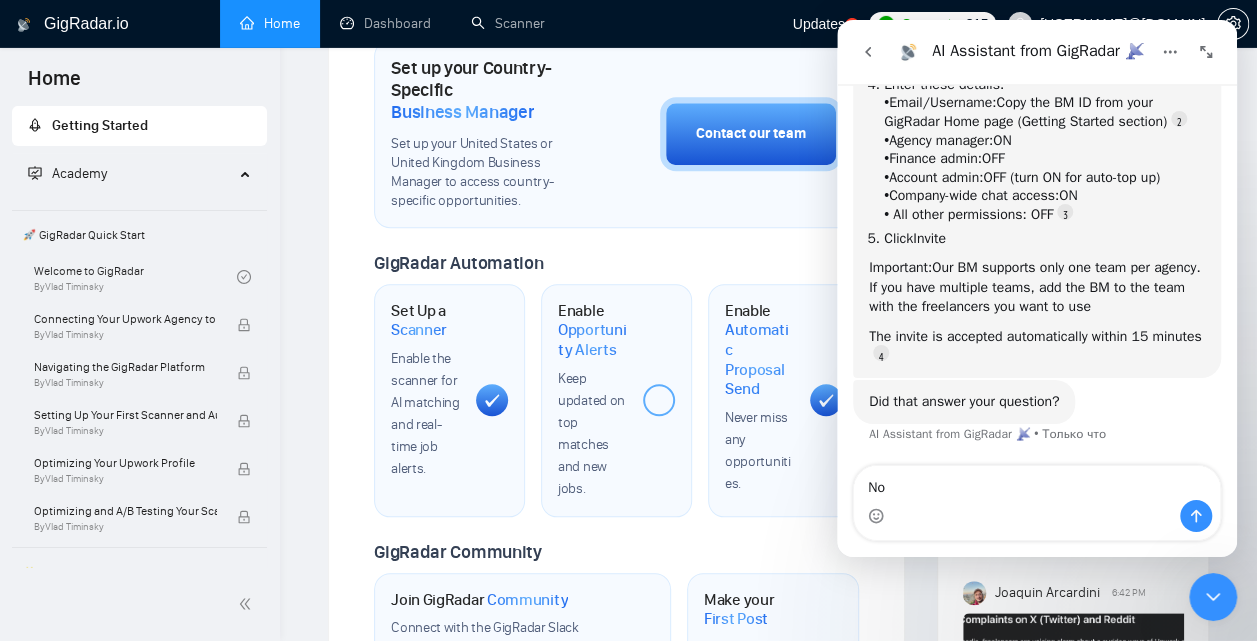 type 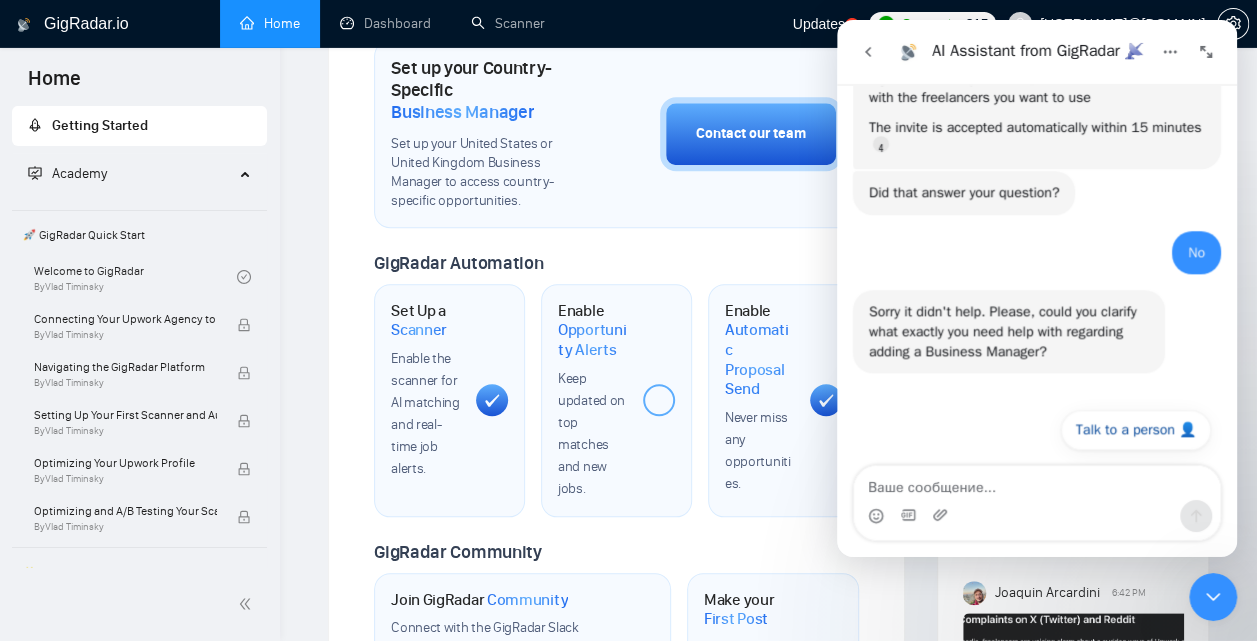 scroll, scrollTop: 738, scrollLeft: 0, axis: vertical 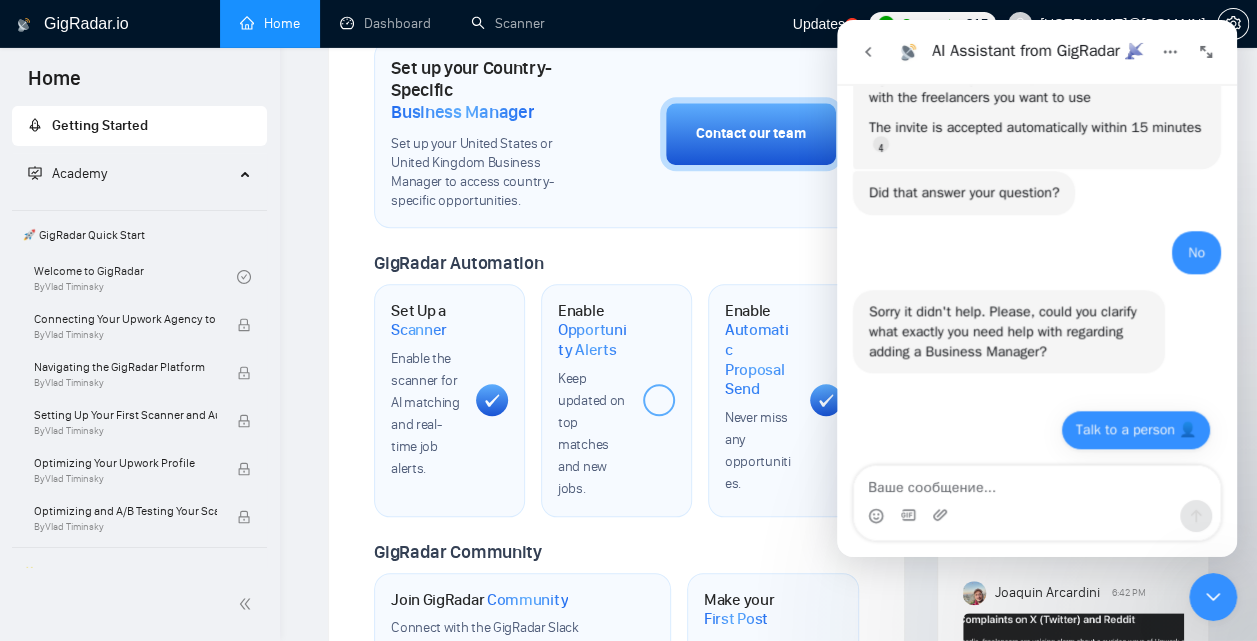 click on "Talk to a person 👤" at bounding box center [1136, 429] 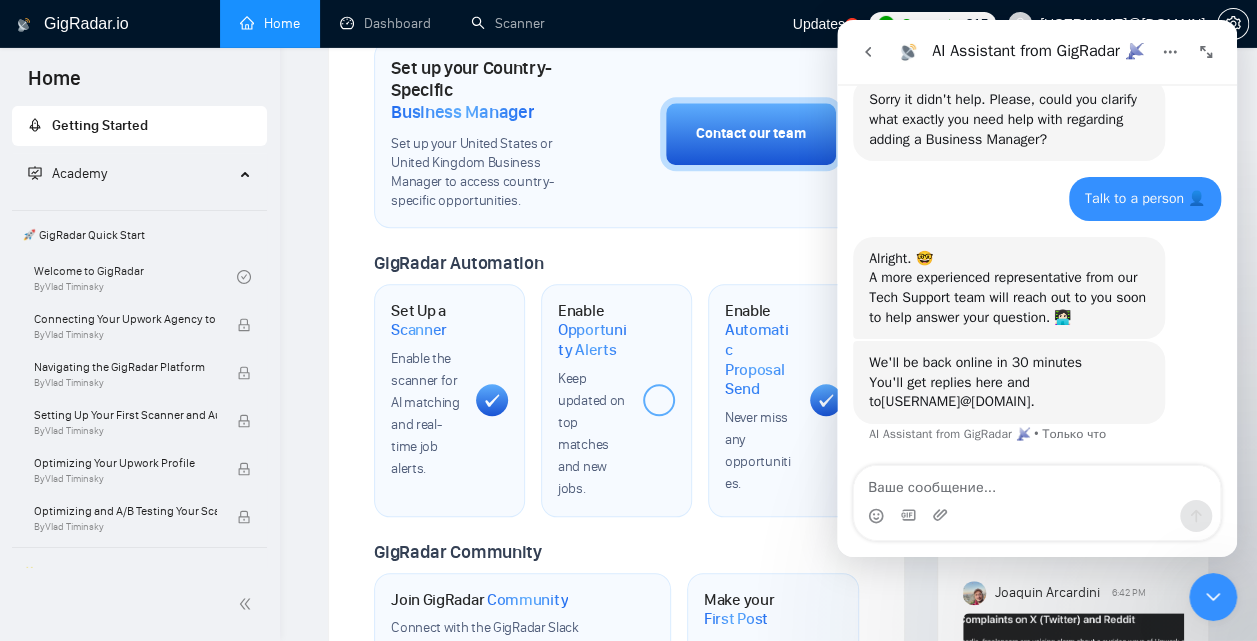 scroll, scrollTop: 950, scrollLeft: 0, axis: vertical 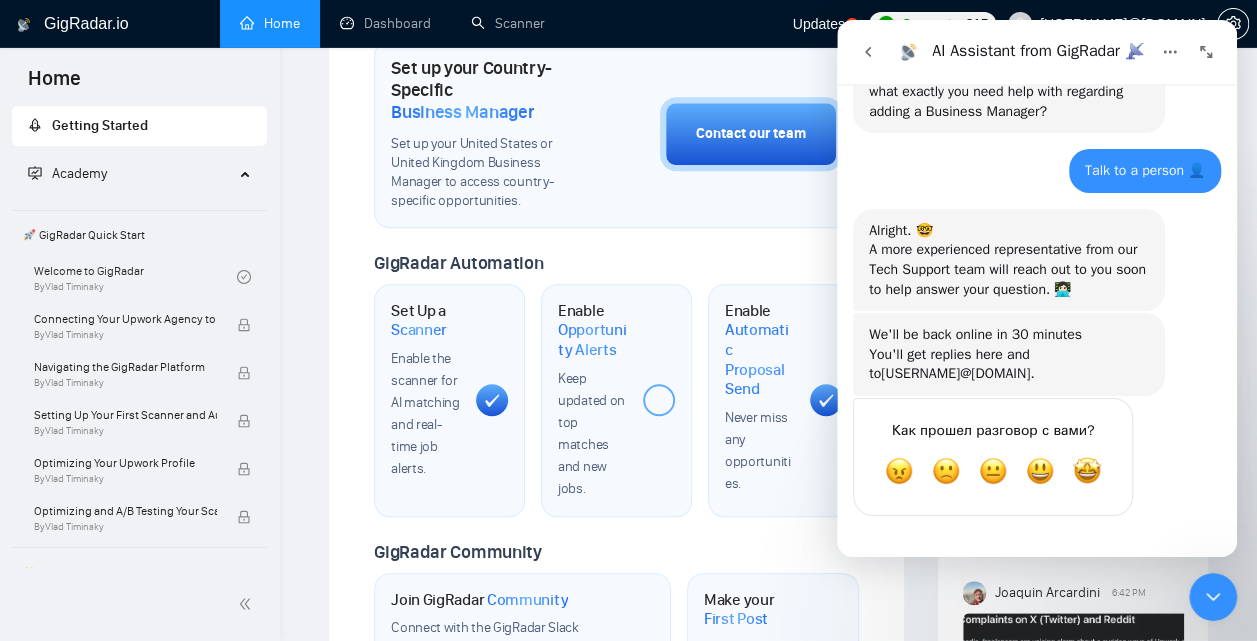 click at bounding box center [868, 51] 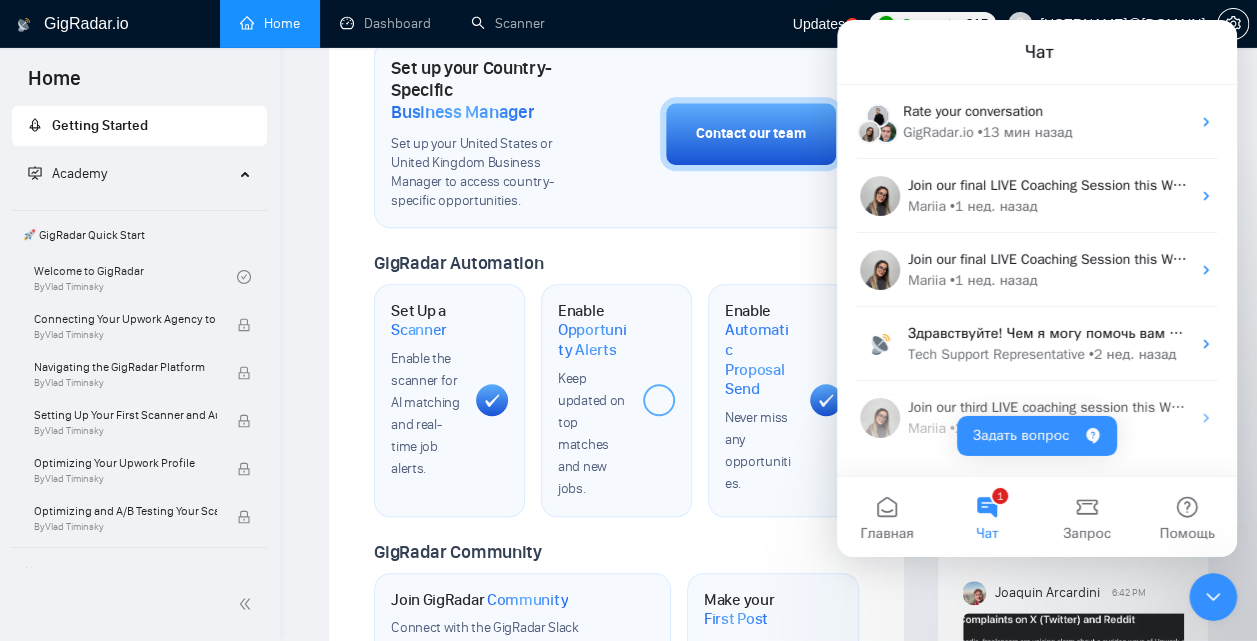 scroll, scrollTop: 323, scrollLeft: 0, axis: vertical 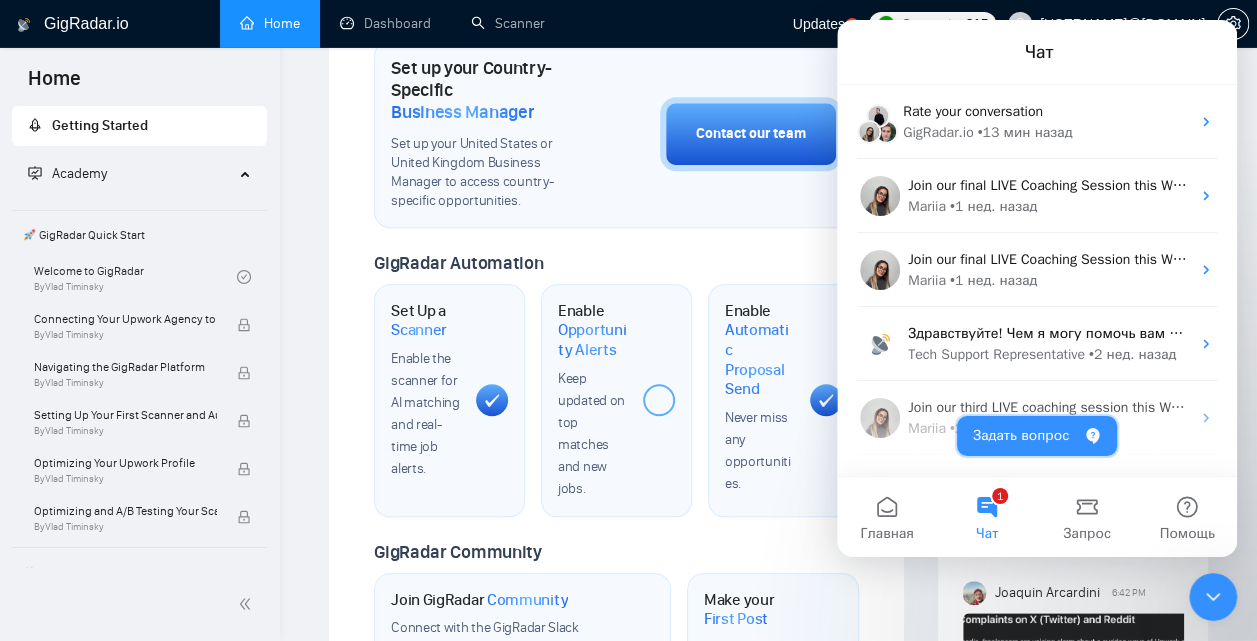 click on "Задать вопрос" at bounding box center [1037, 435] 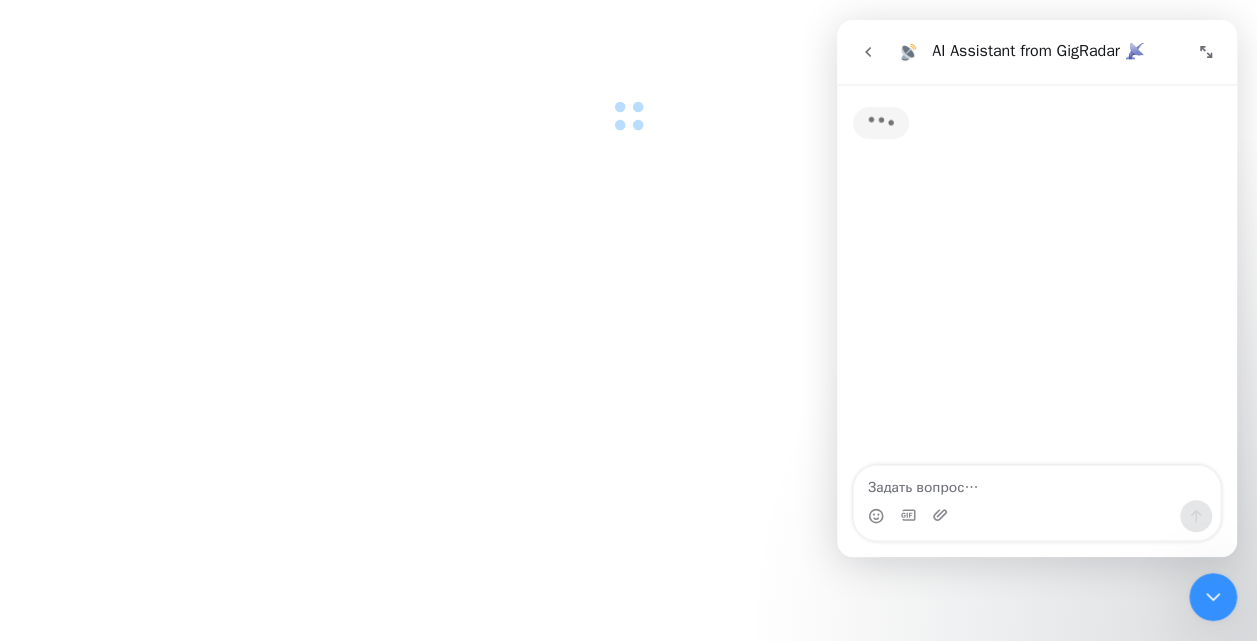 scroll, scrollTop: 0, scrollLeft: 0, axis: both 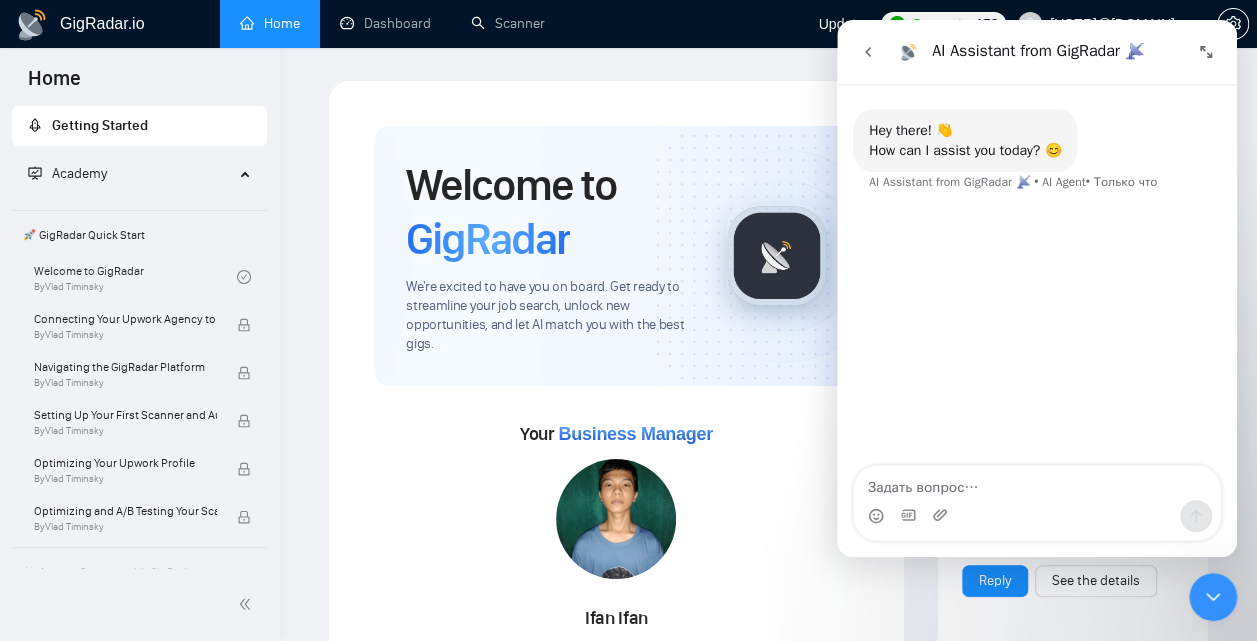 click 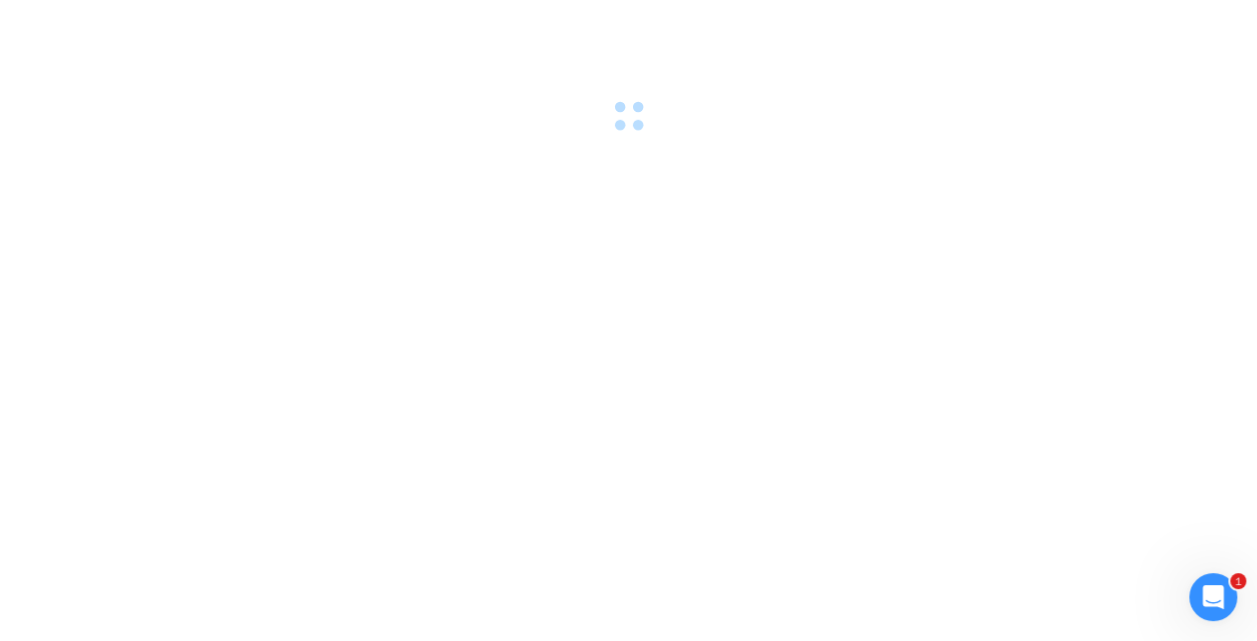 scroll, scrollTop: 0, scrollLeft: 0, axis: both 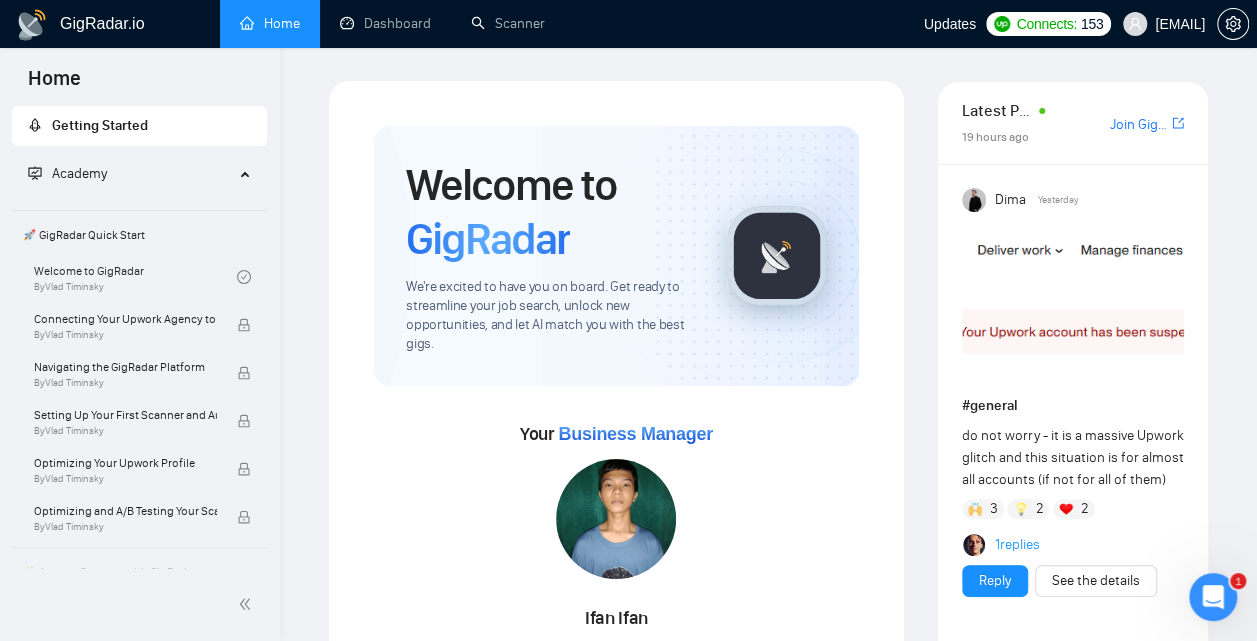 click 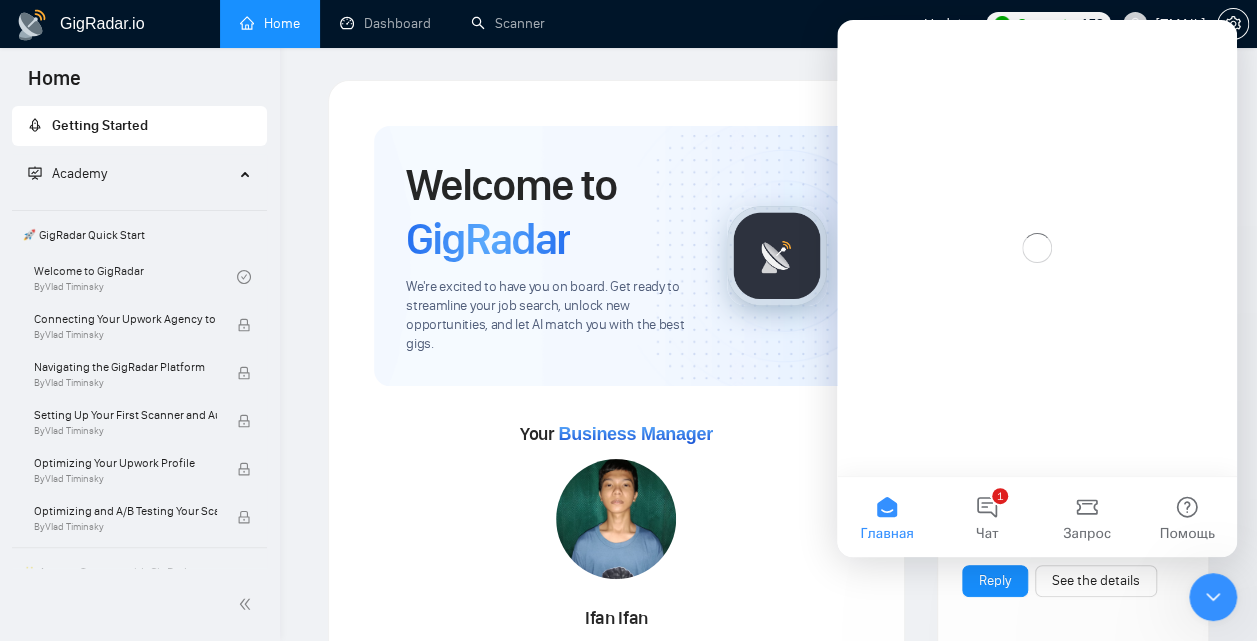 scroll, scrollTop: 0, scrollLeft: 0, axis: both 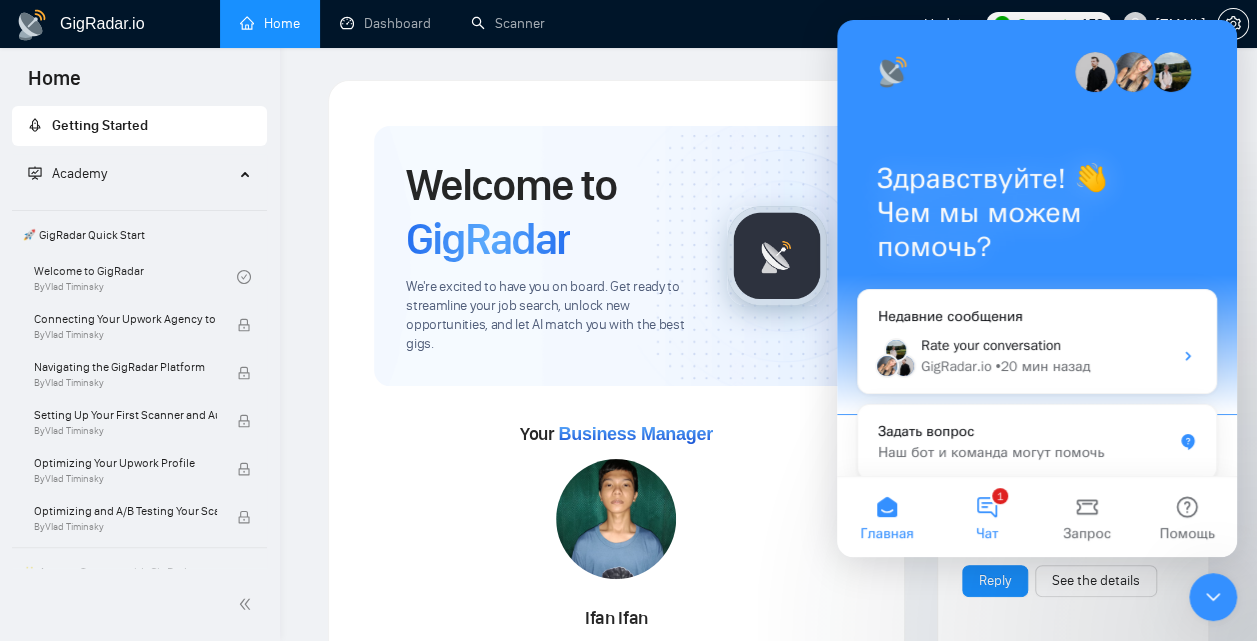 click on "1 Чат" at bounding box center [987, 517] 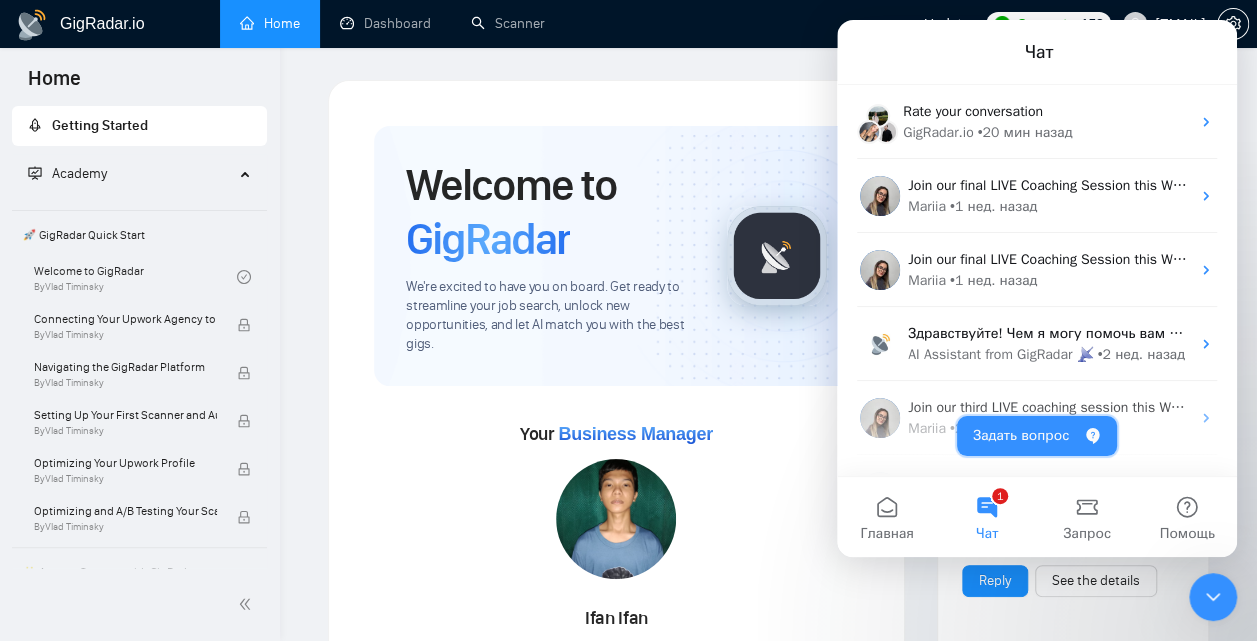 click on "Задать вопрос" at bounding box center [1037, 436] 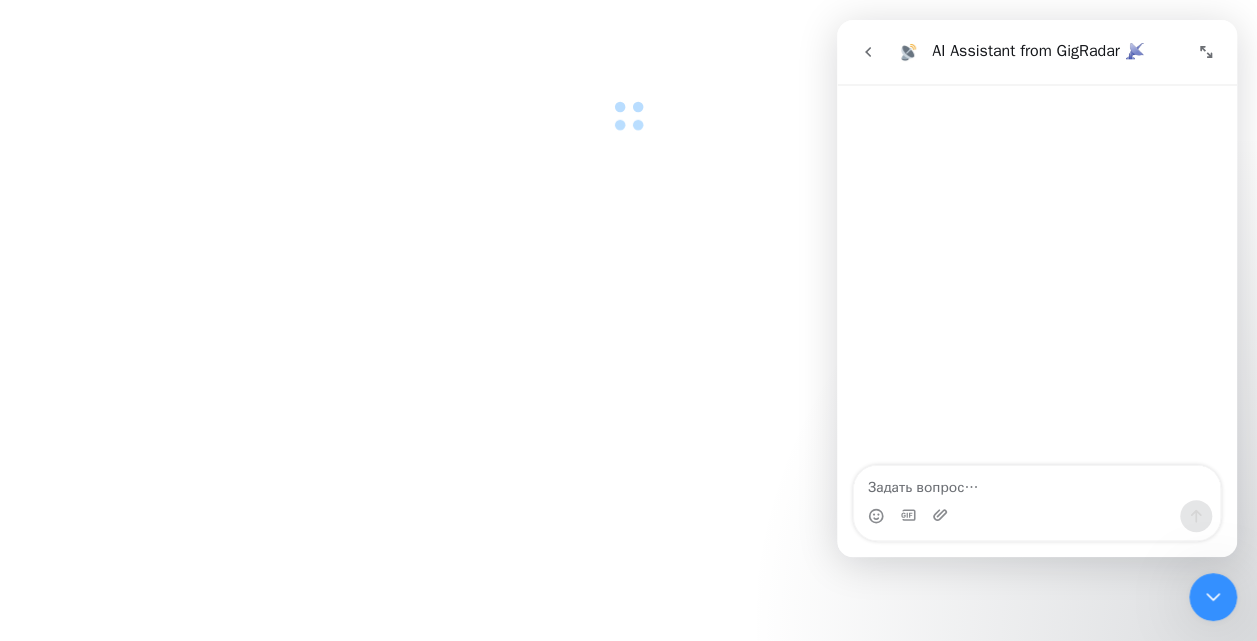 scroll, scrollTop: 0, scrollLeft: 0, axis: both 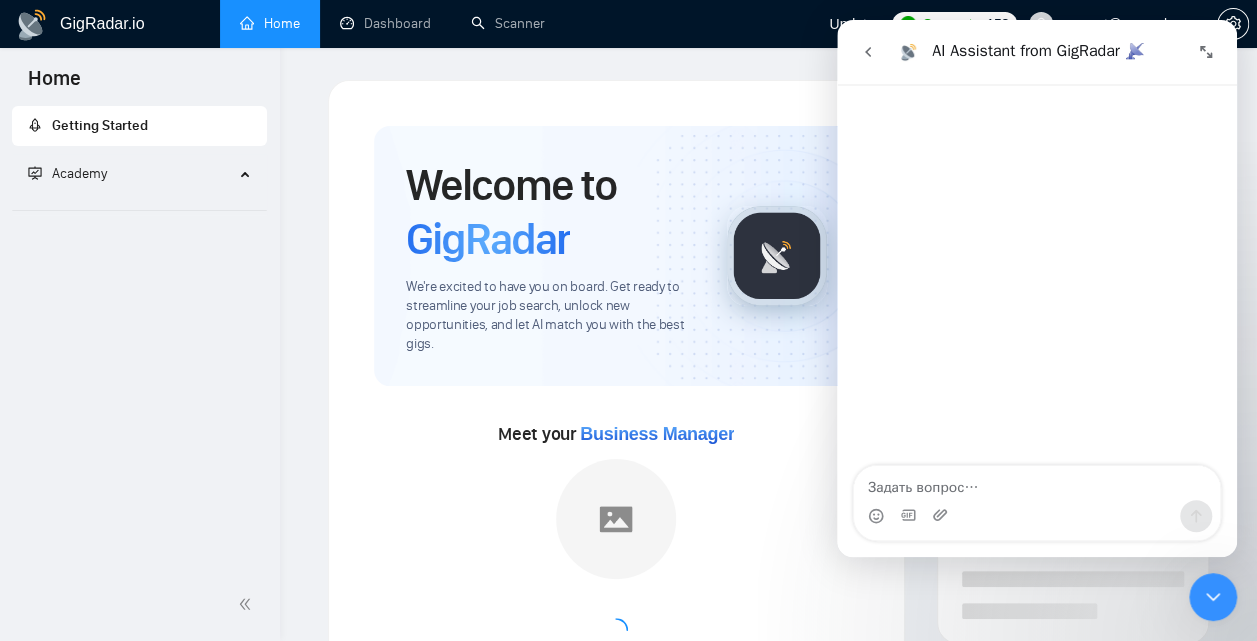 click 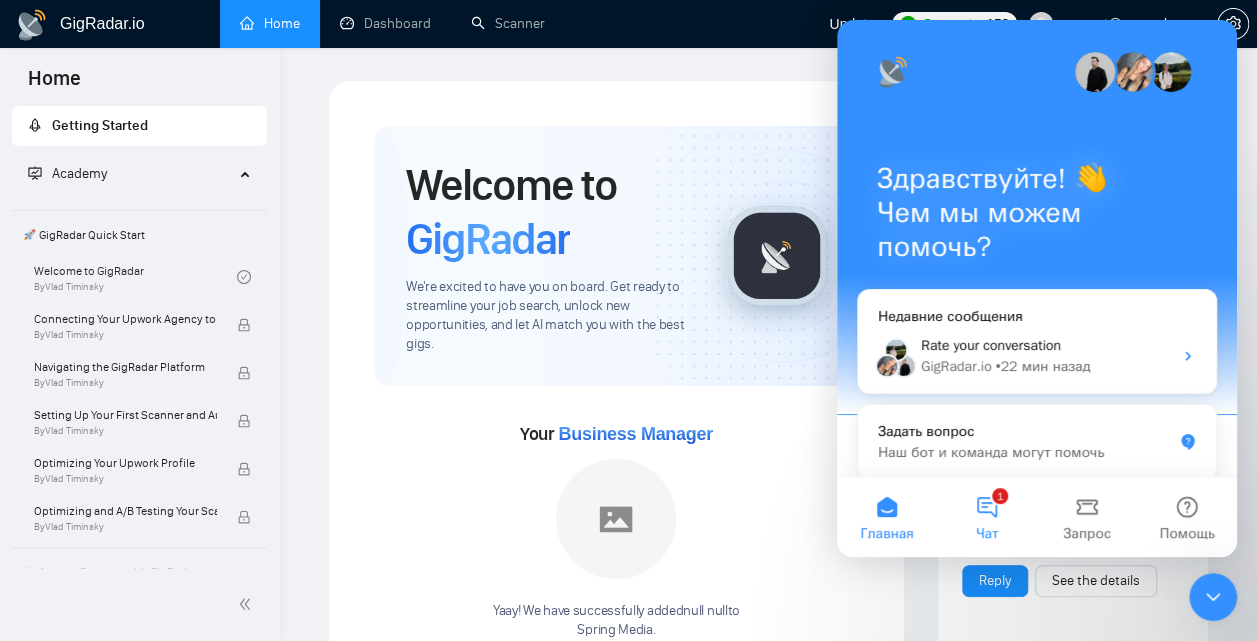 click on "1 Чат" at bounding box center [987, 517] 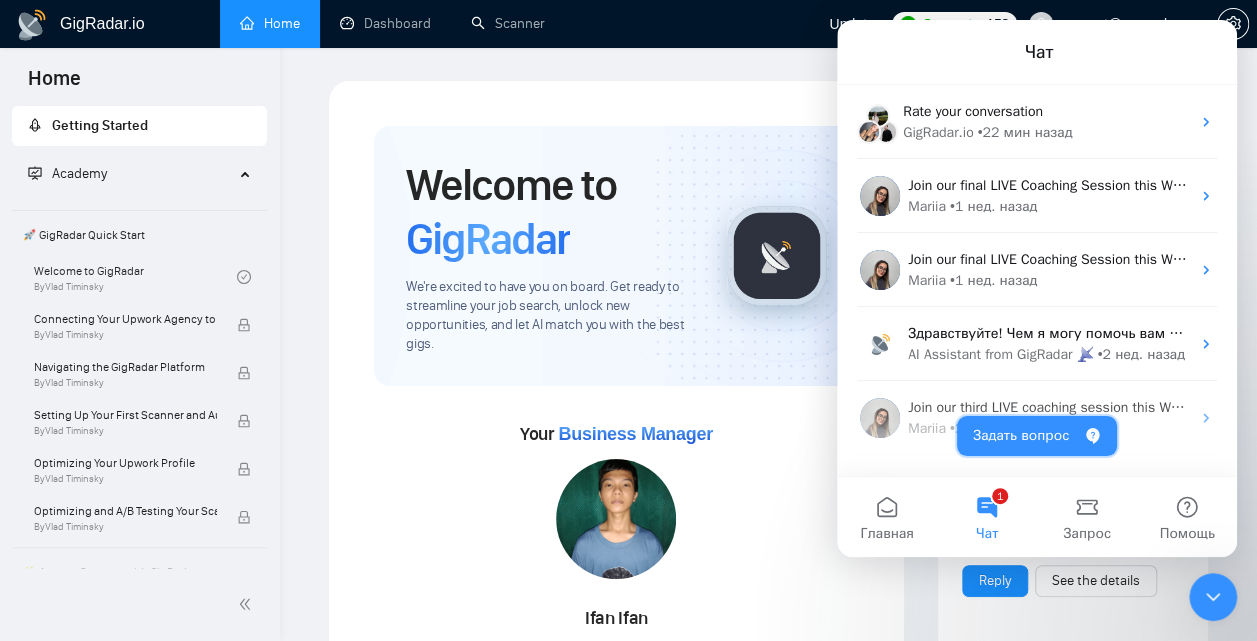click on "Задать вопрос" at bounding box center [1037, 436] 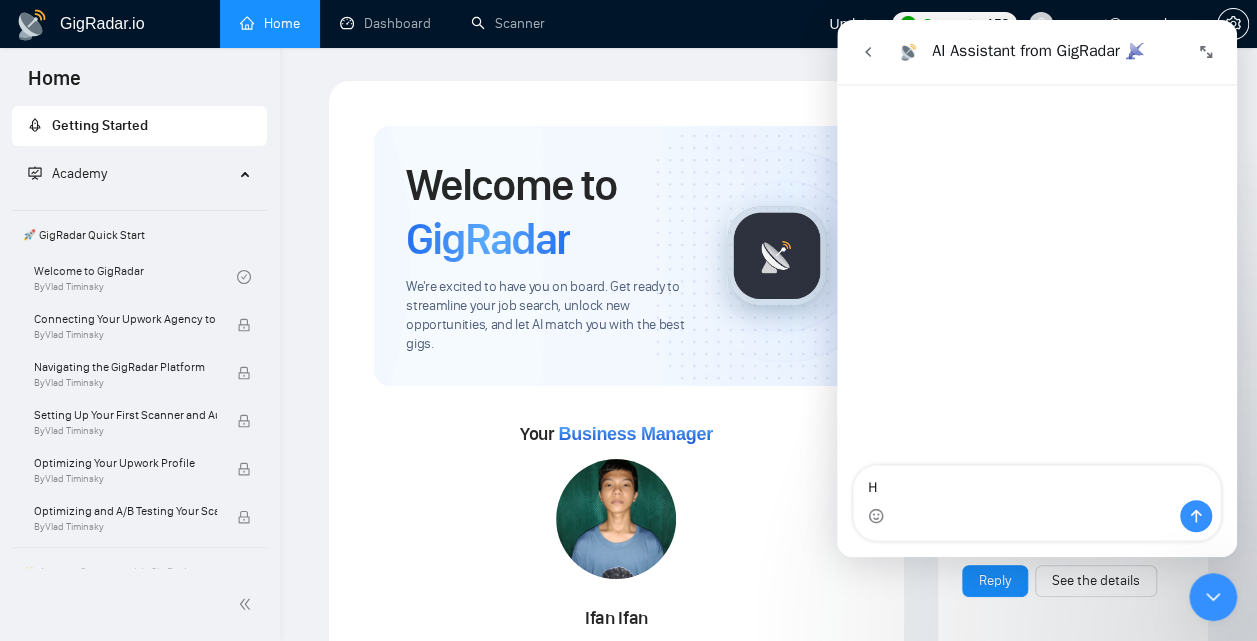 type on "Hi" 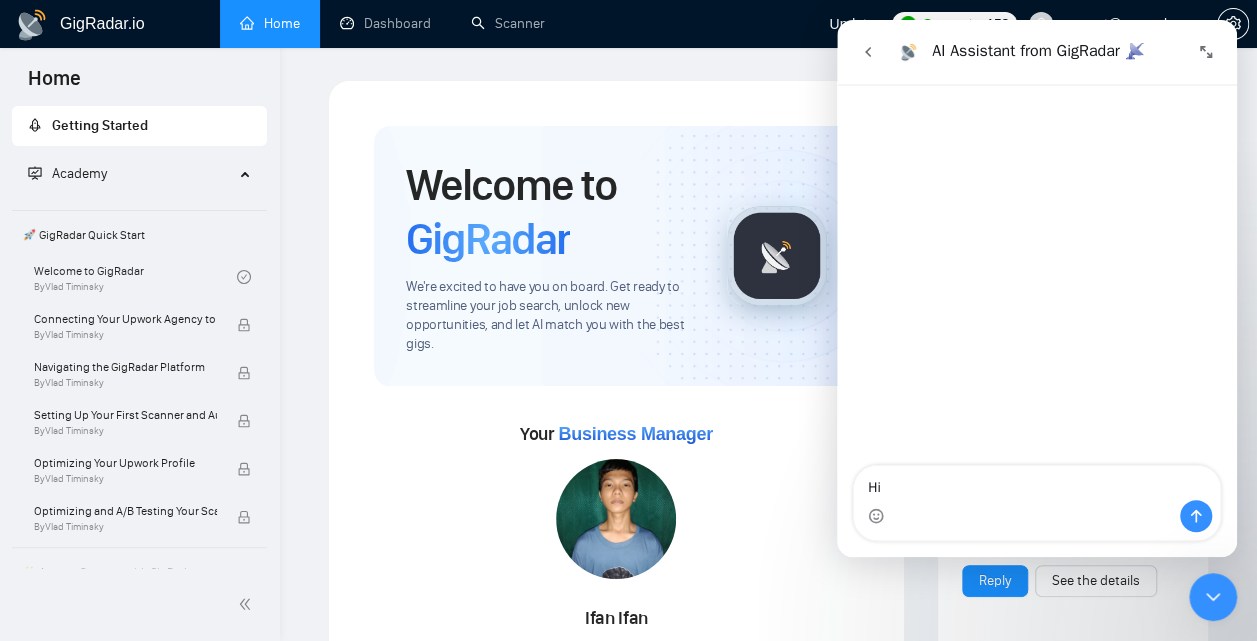 type 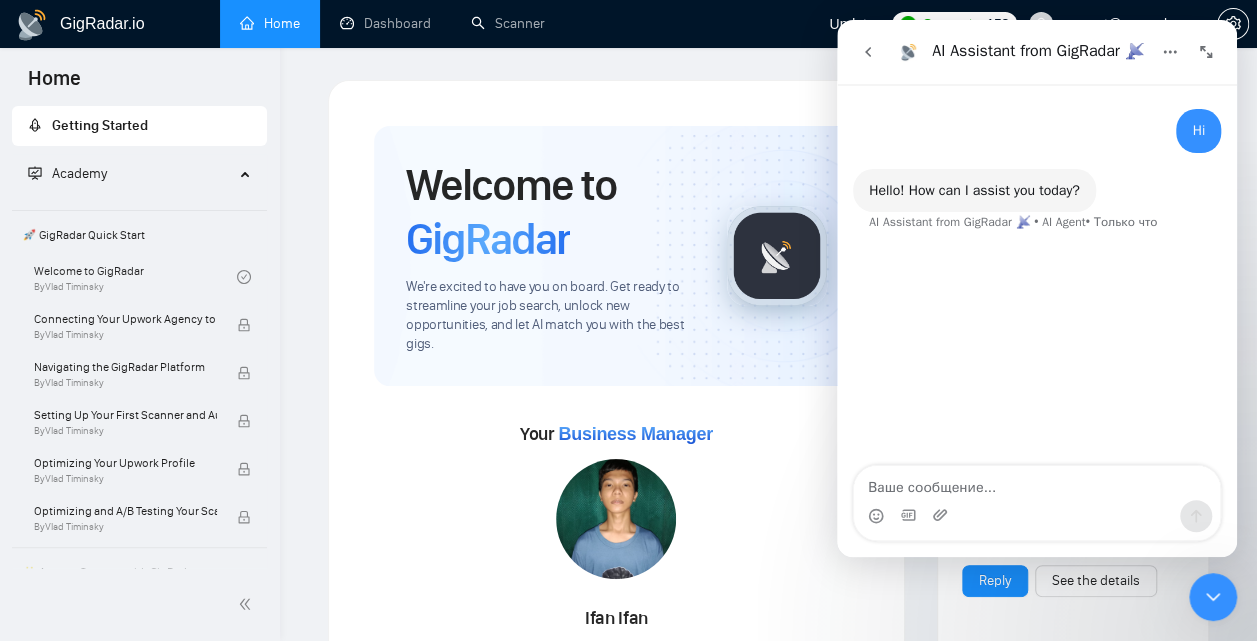 click 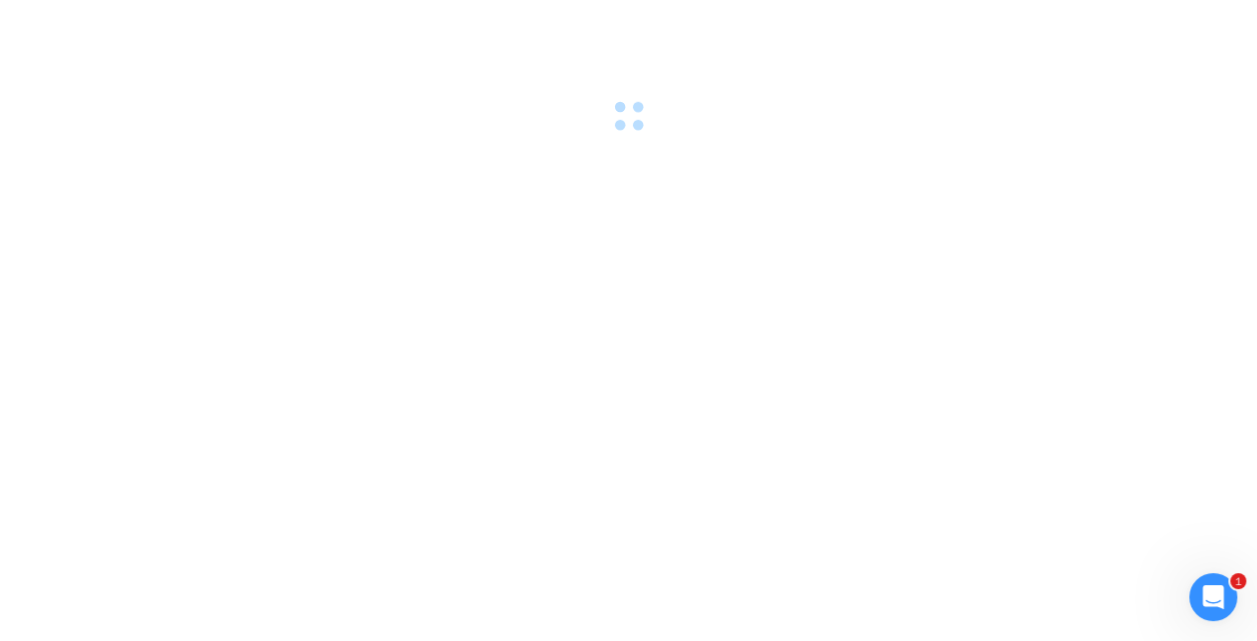 scroll, scrollTop: 0, scrollLeft: 0, axis: both 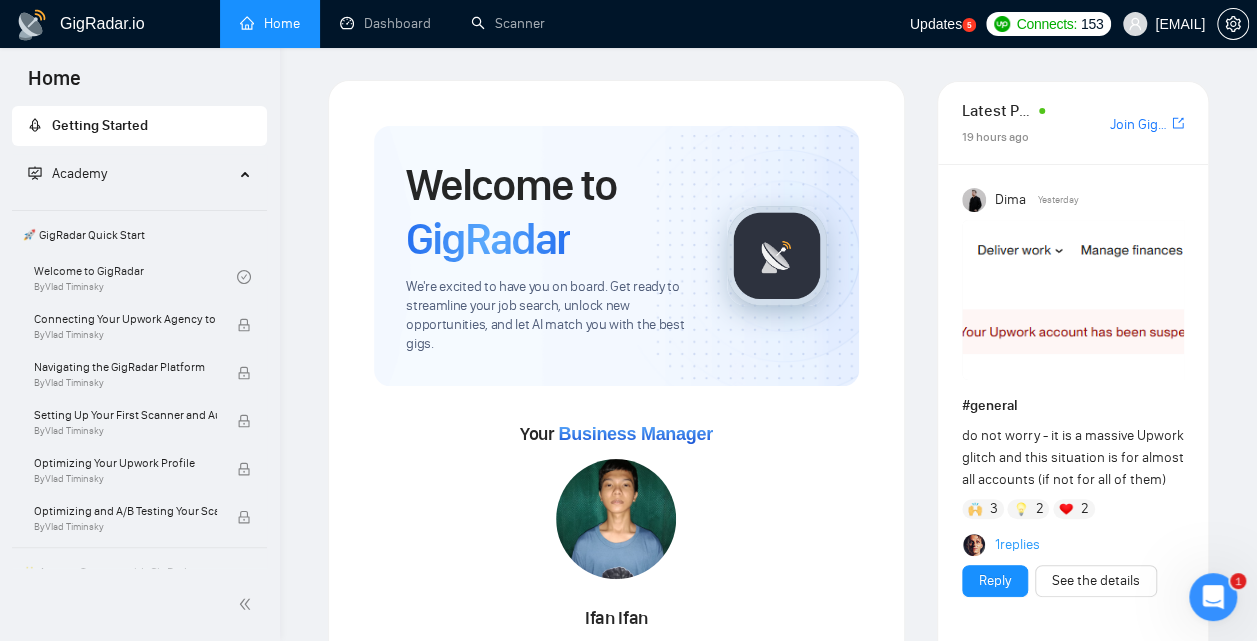 click 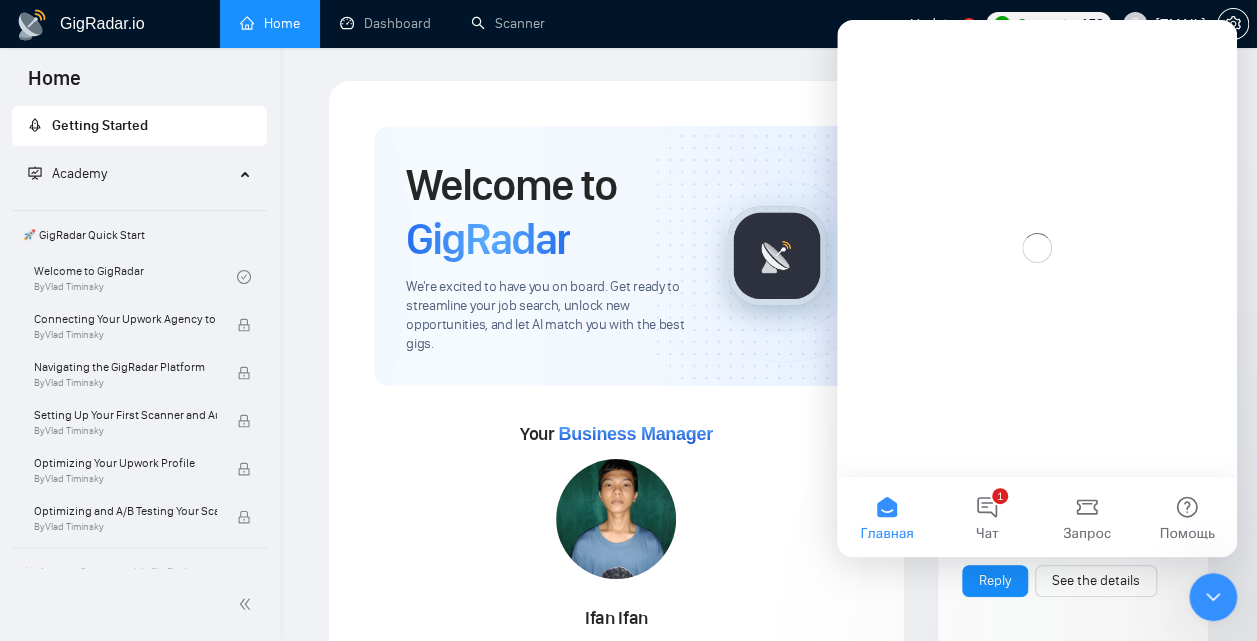 scroll, scrollTop: 0, scrollLeft: 0, axis: both 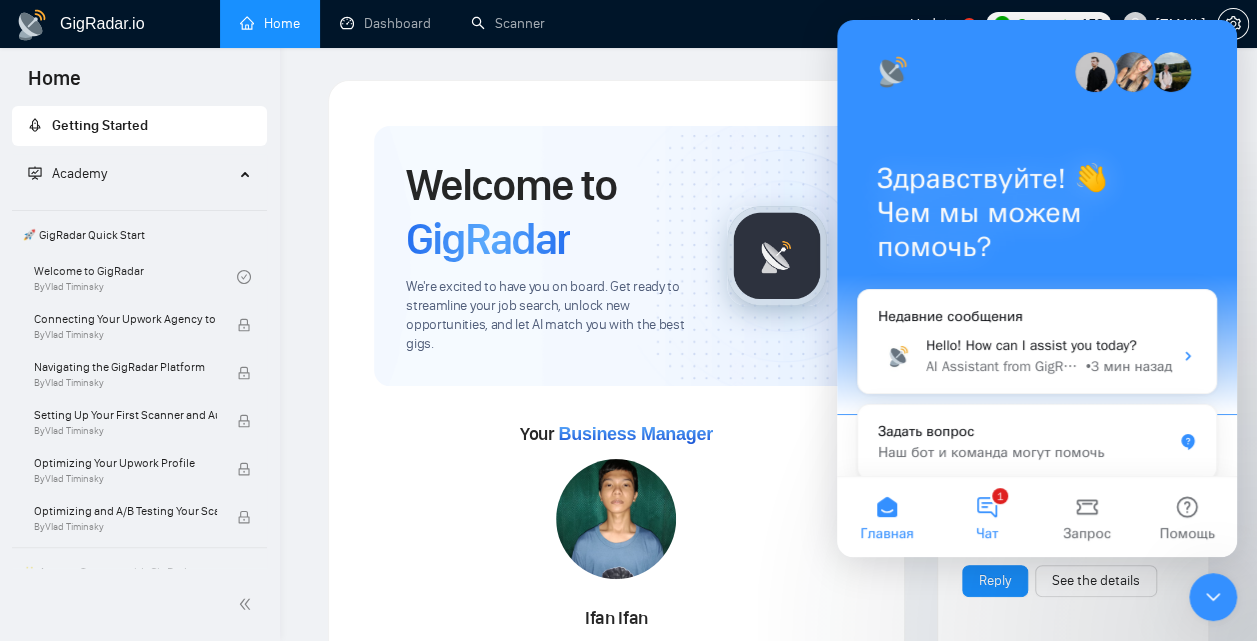 click on "1 Чат" at bounding box center (987, 517) 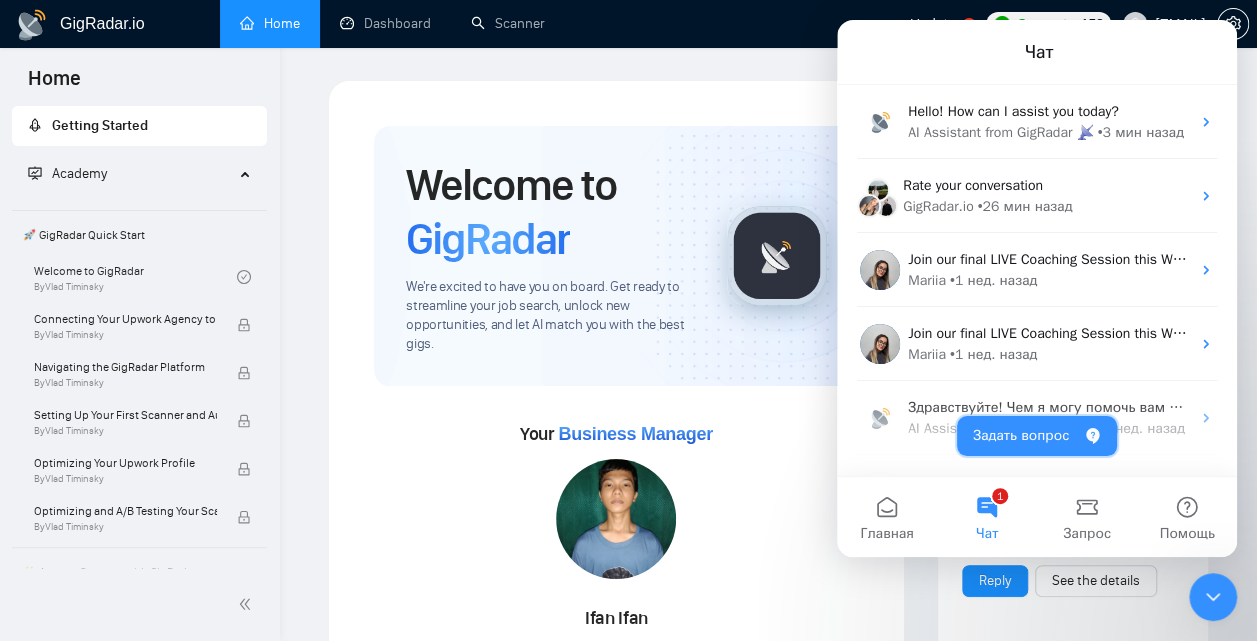 click on "Задать вопрос" at bounding box center [1037, 436] 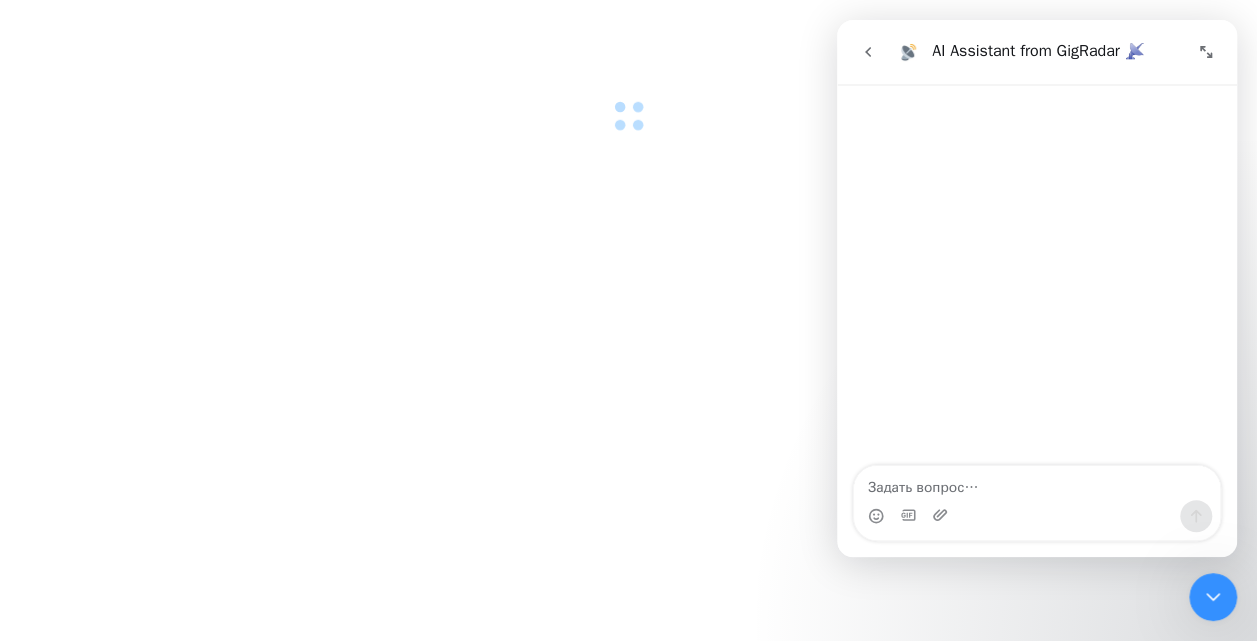 scroll, scrollTop: 0, scrollLeft: 0, axis: both 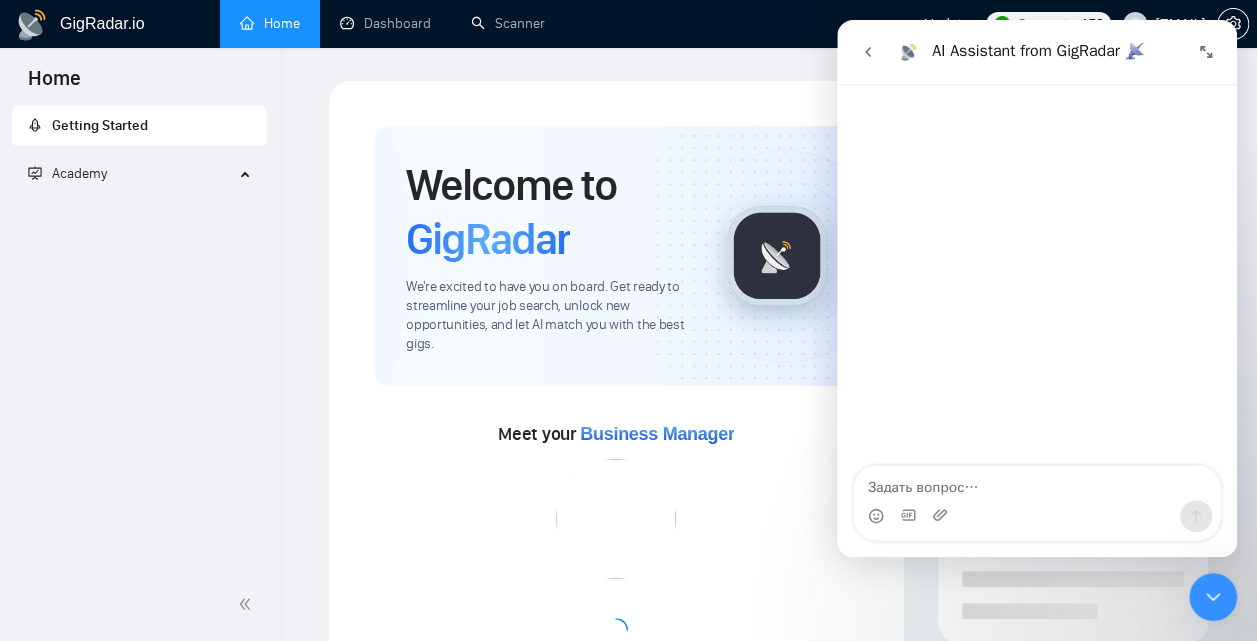 click 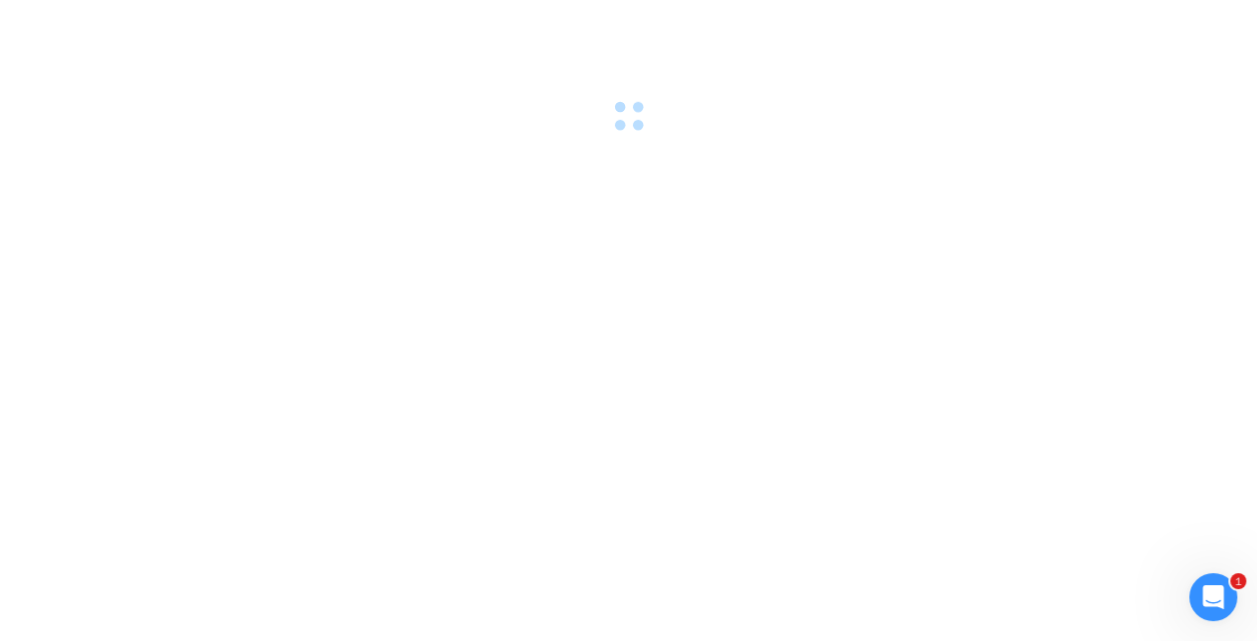 scroll, scrollTop: 0, scrollLeft: 0, axis: both 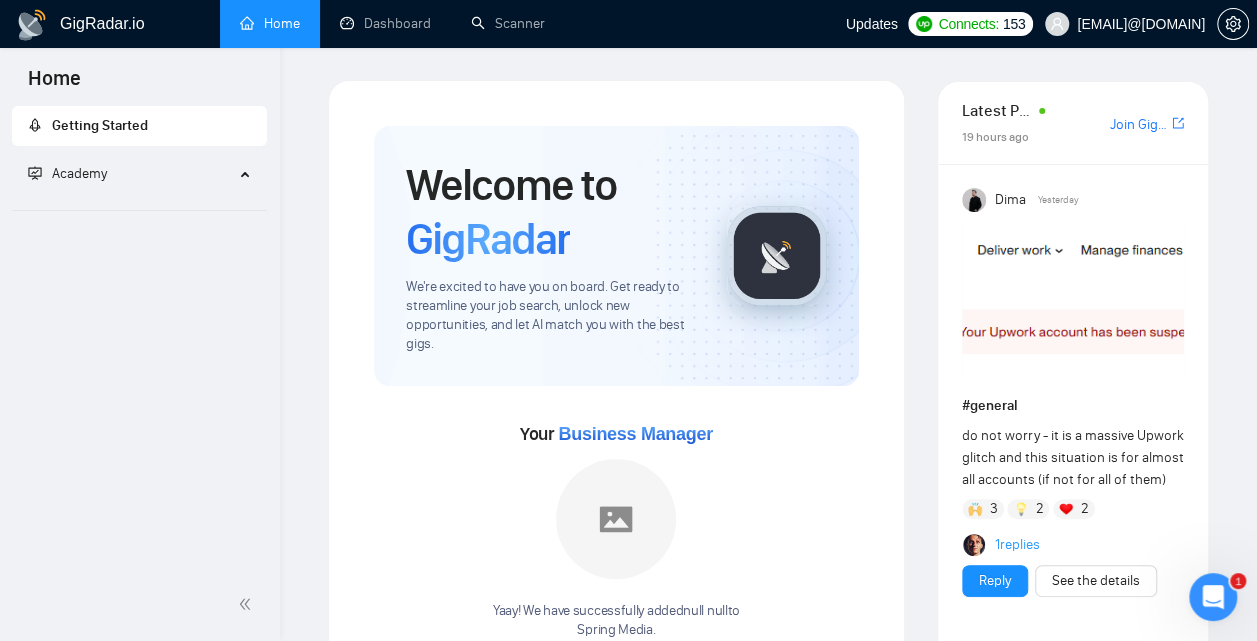 click 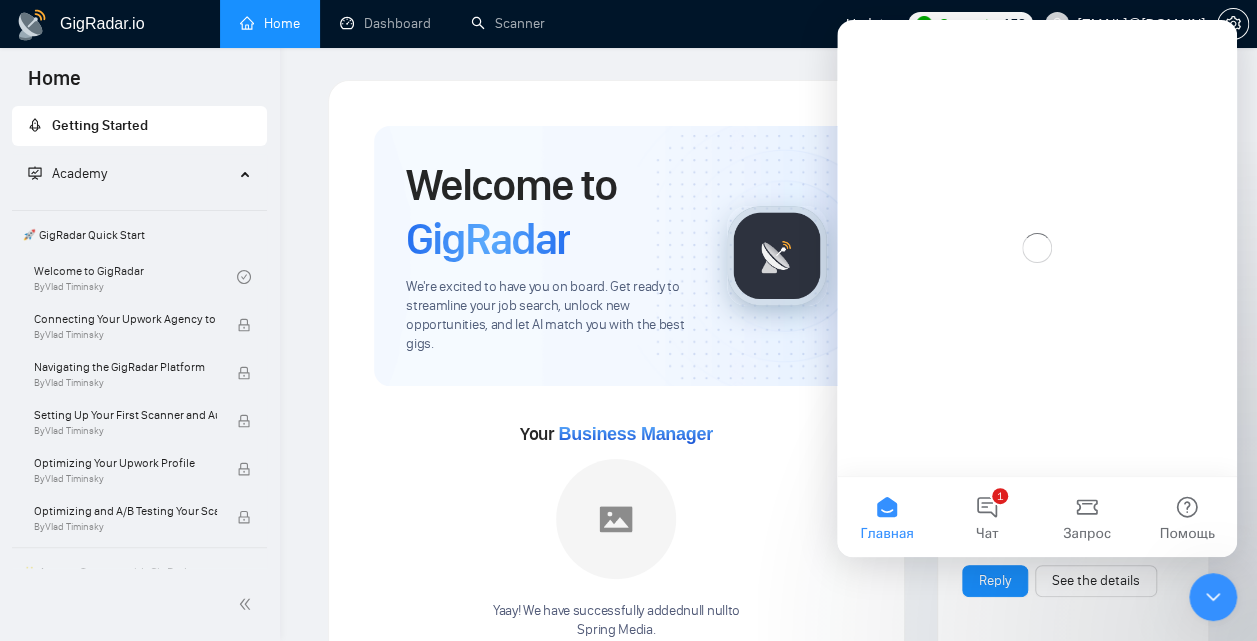 scroll, scrollTop: 0, scrollLeft: 0, axis: both 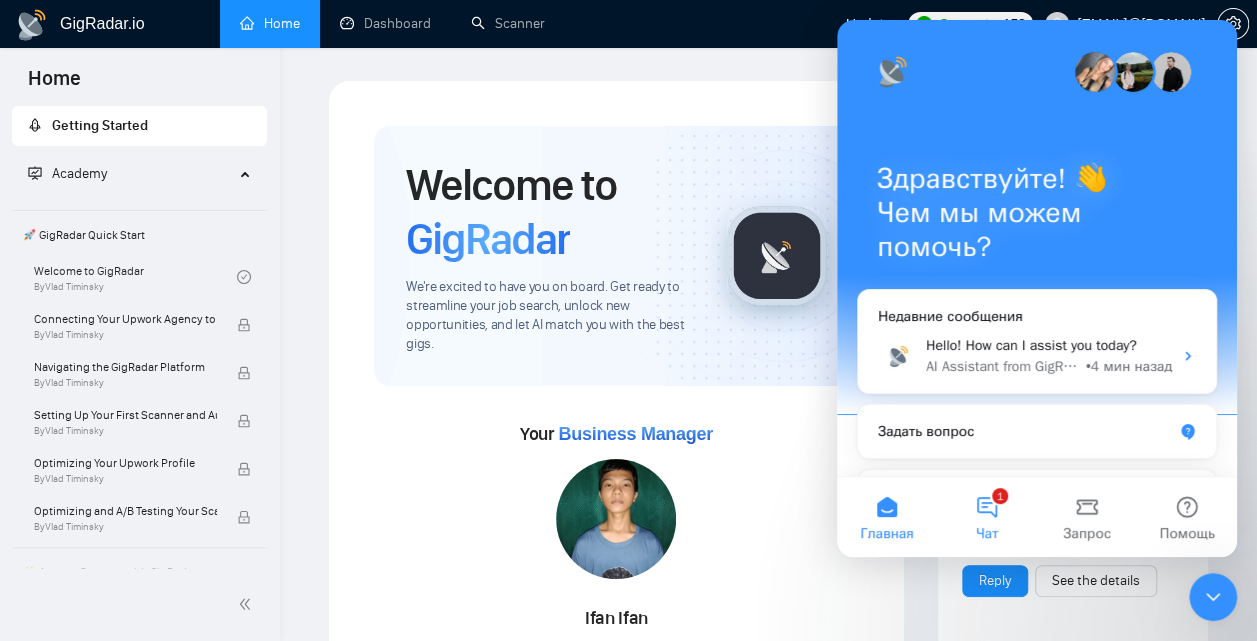 click on "1 Чат" at bounding box center (987, 517) 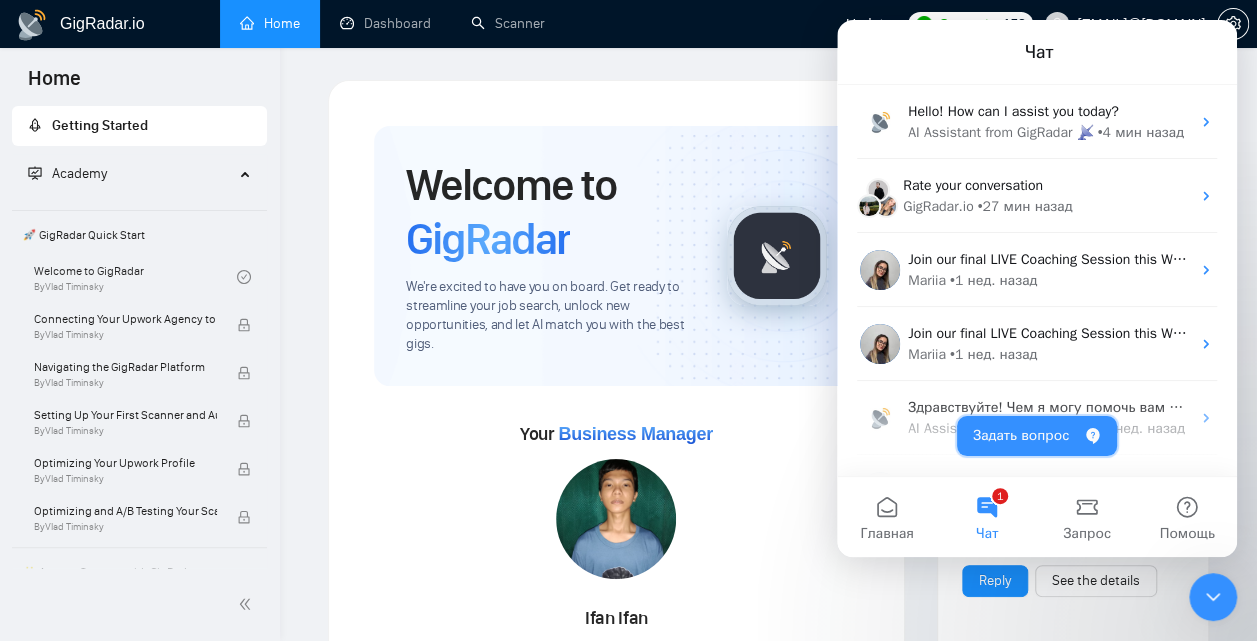 click on "Задать вопрос" at bounding box center (1037, 436) 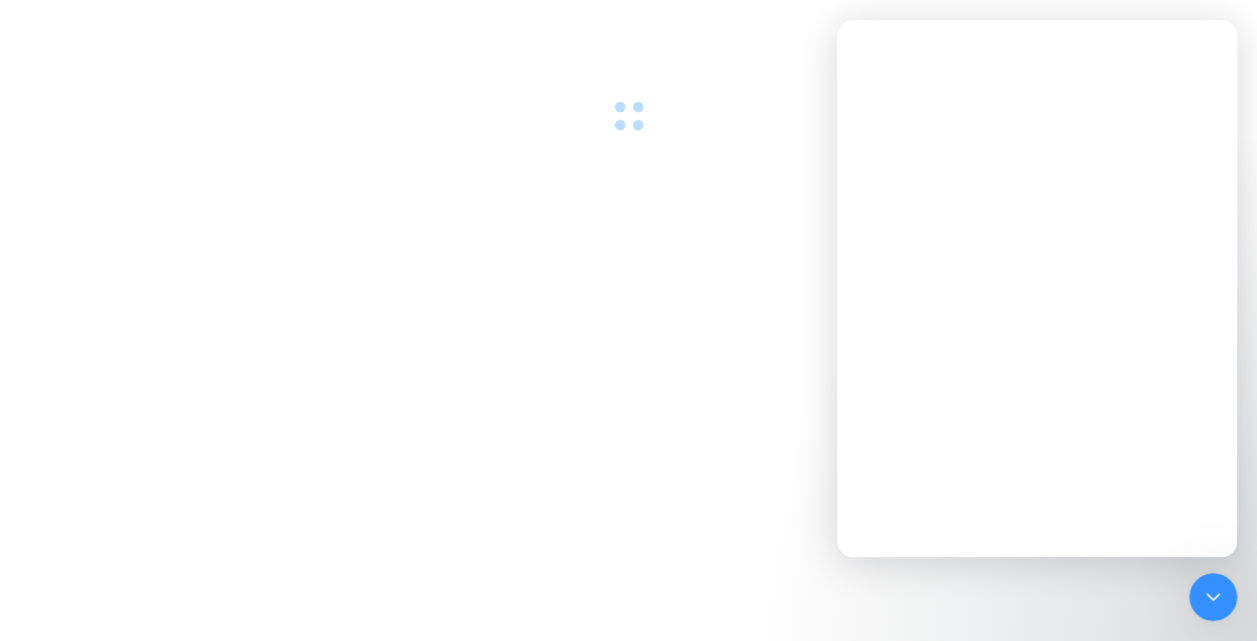 scroll, scrollTop: 0, scrollLeft: 0, axis: both 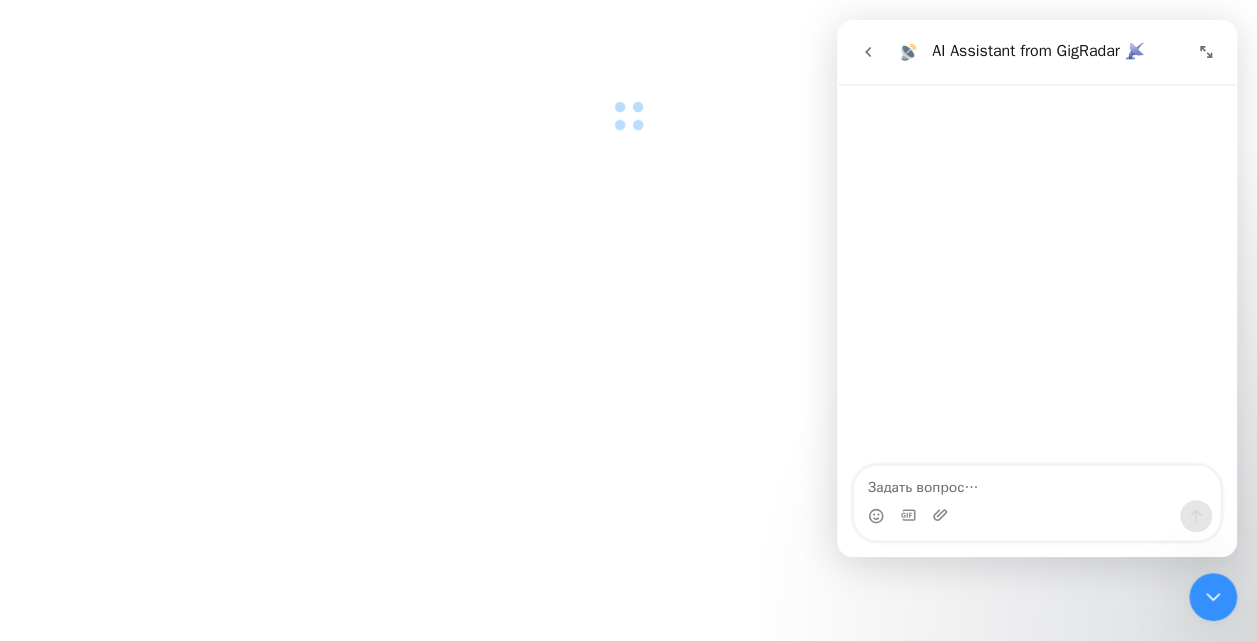 click 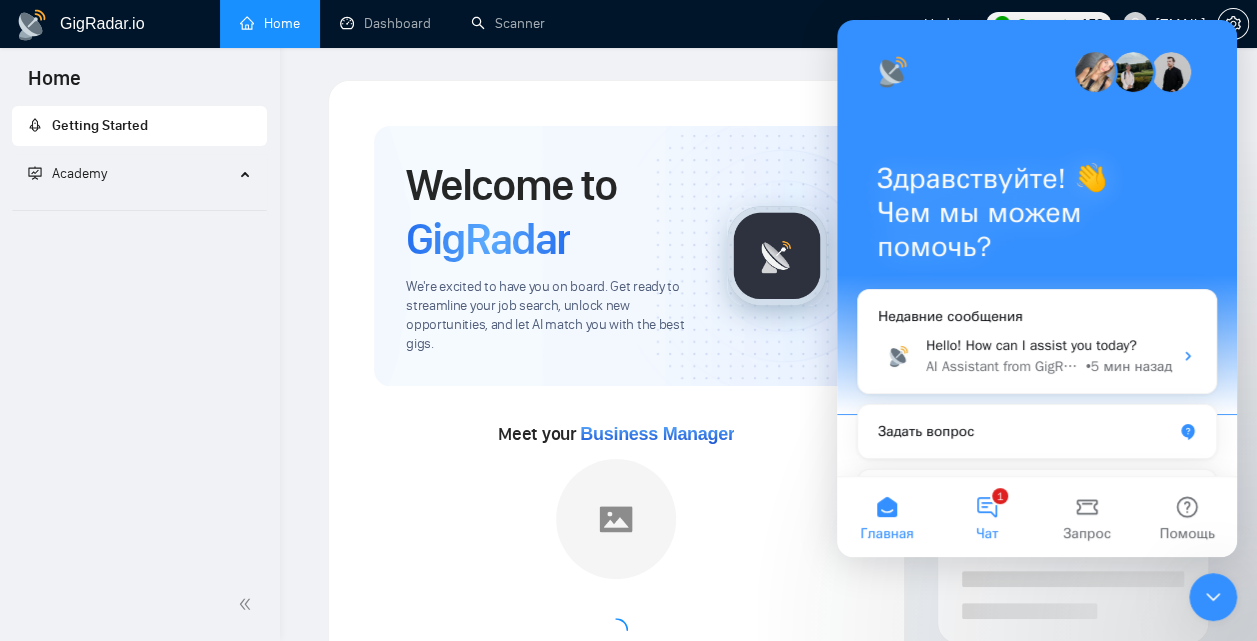 click on "1 Чат" at bounding box center [987, 517] 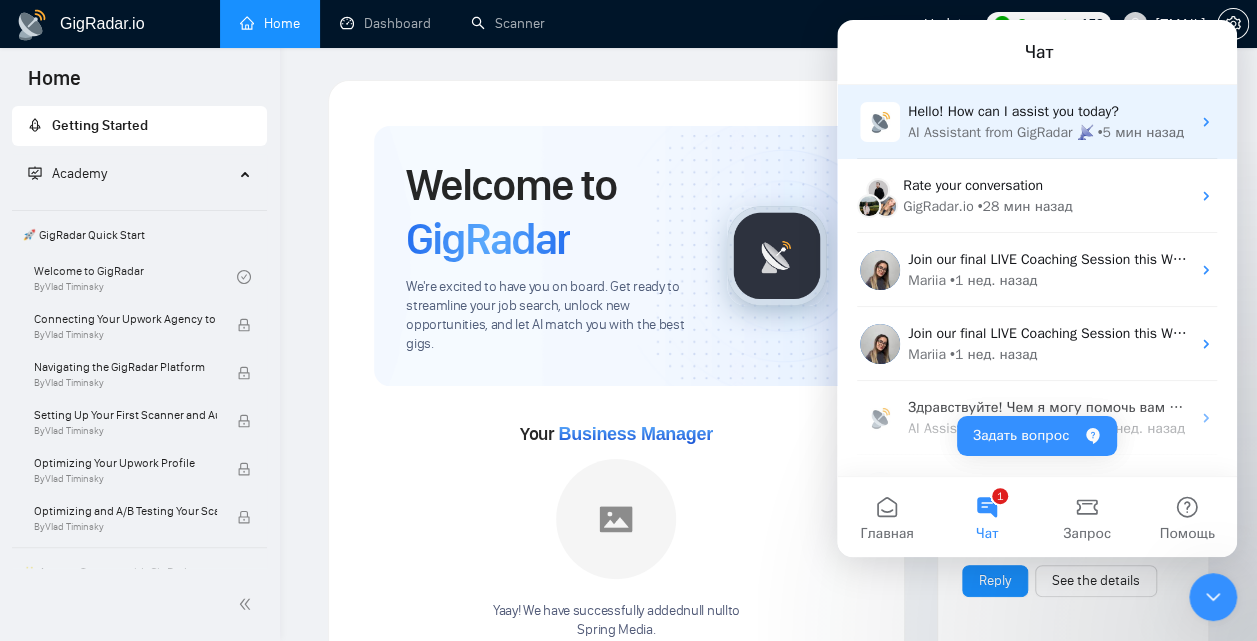 click on "Hello! How can I assist you today? AI Assistant from GigRadar 📡 •  5 мин назад" at bounding box center [1037, 122] 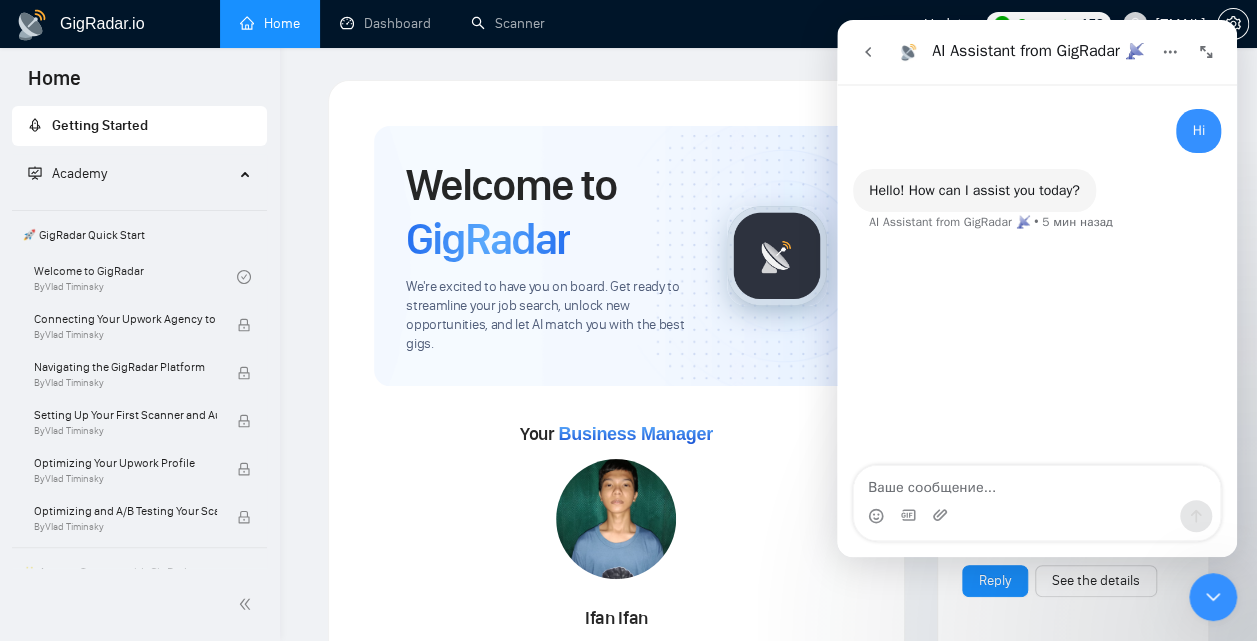 click 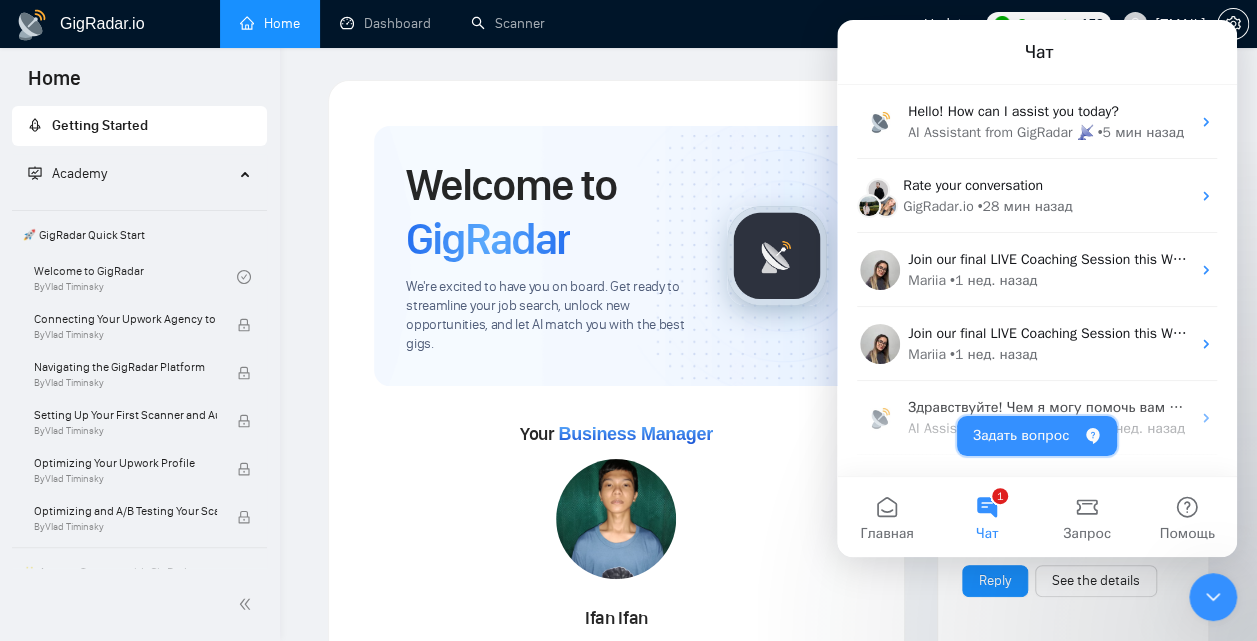 click on "Задать вопрос" at bounding box center [1037, 436] 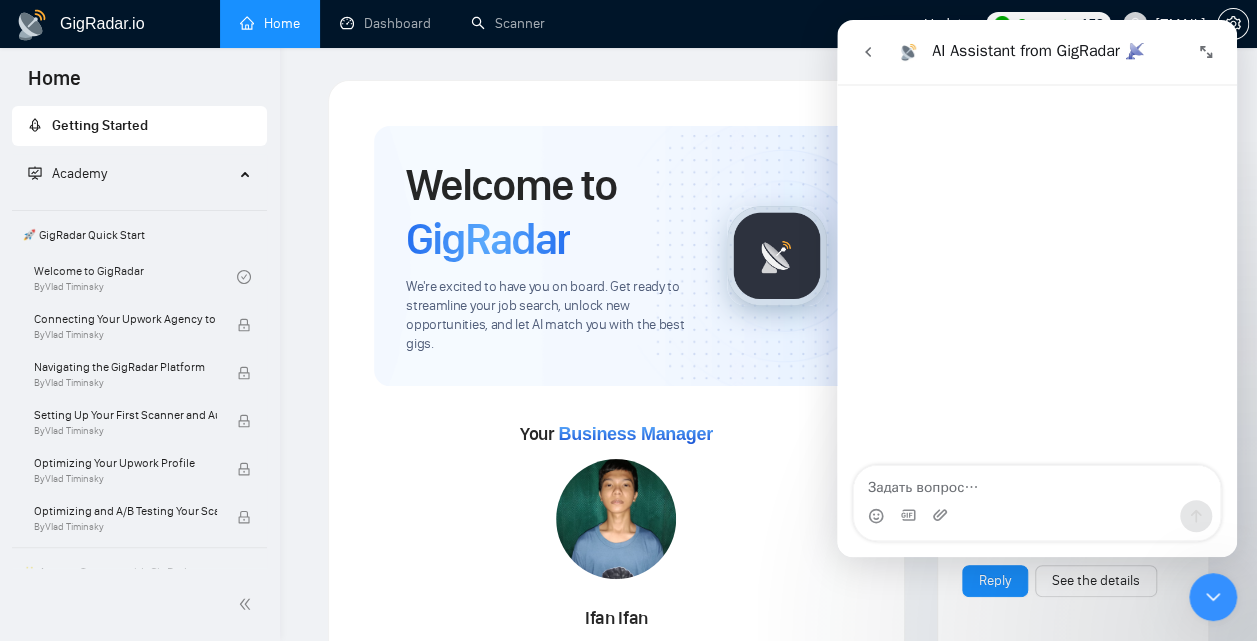 click 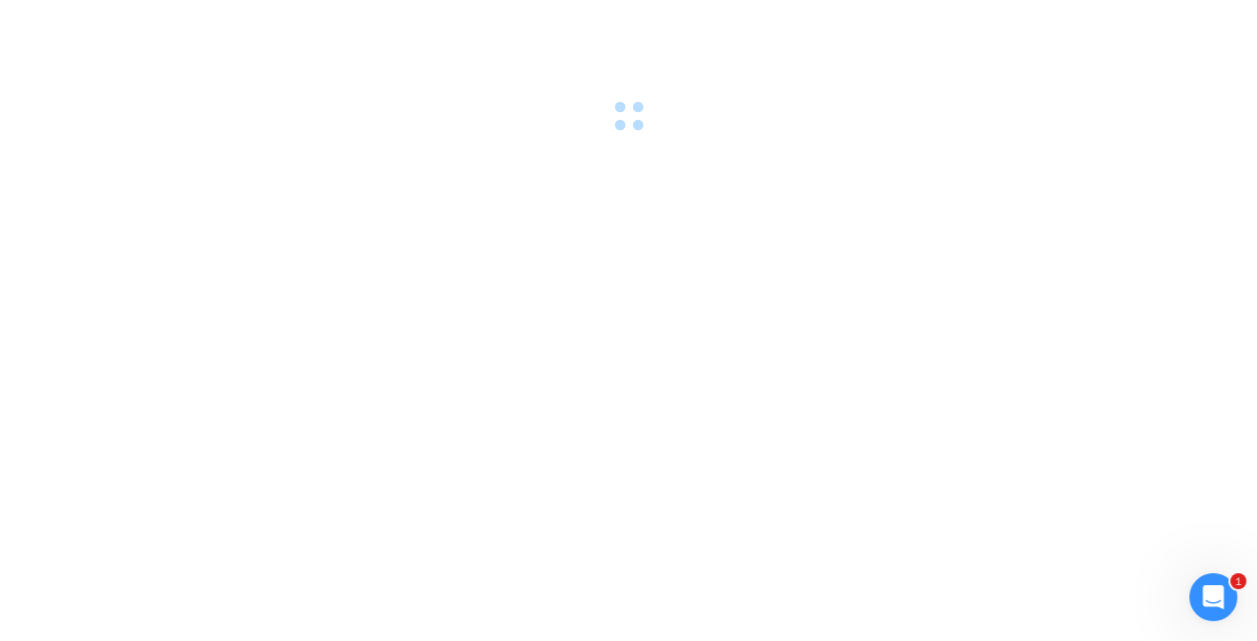 scroll, scrollTop: 0, scrollLeft: 0, axis: both 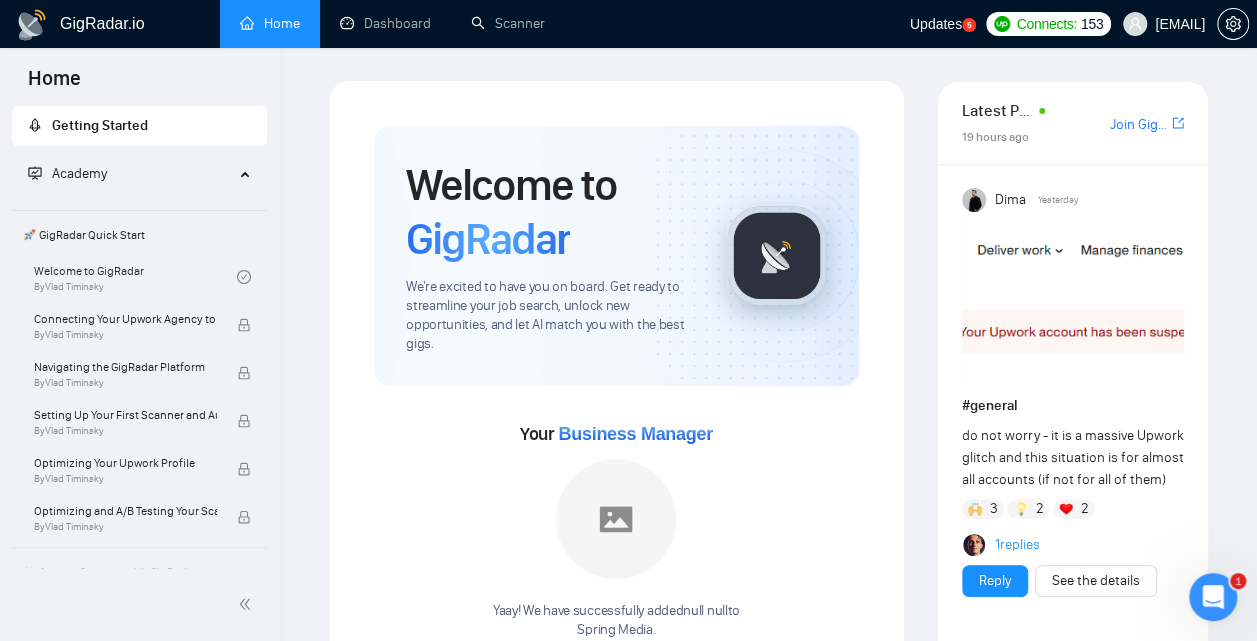 click 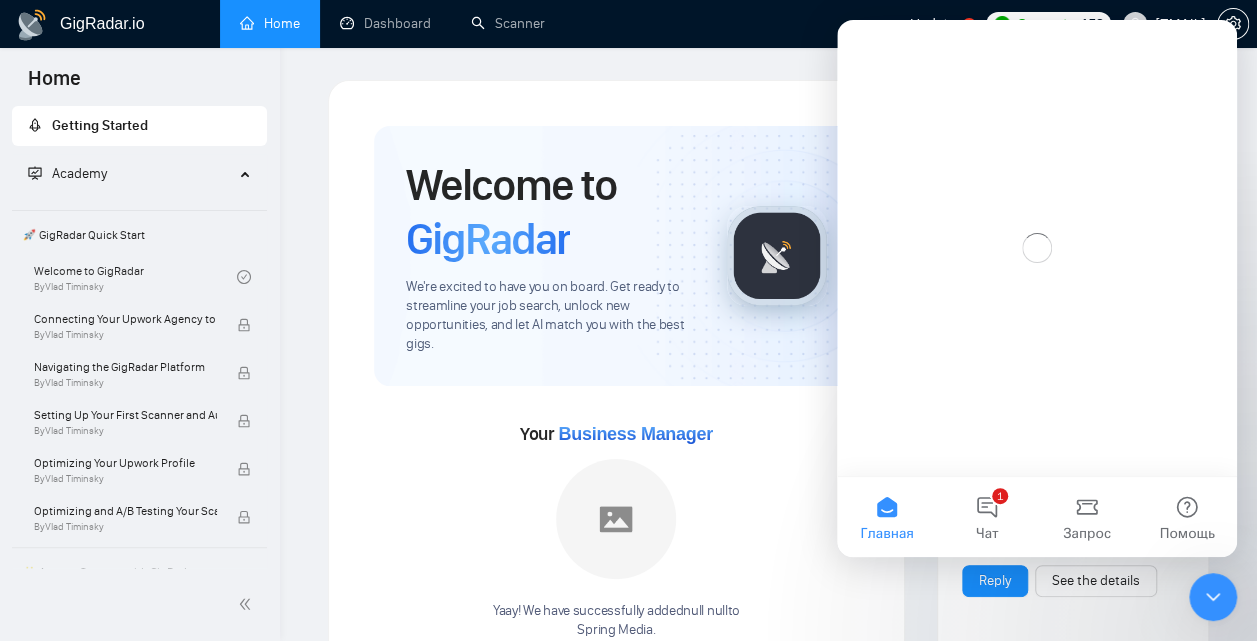 scroll, scrollTop: 0, scrollLeft: 0, axis: both 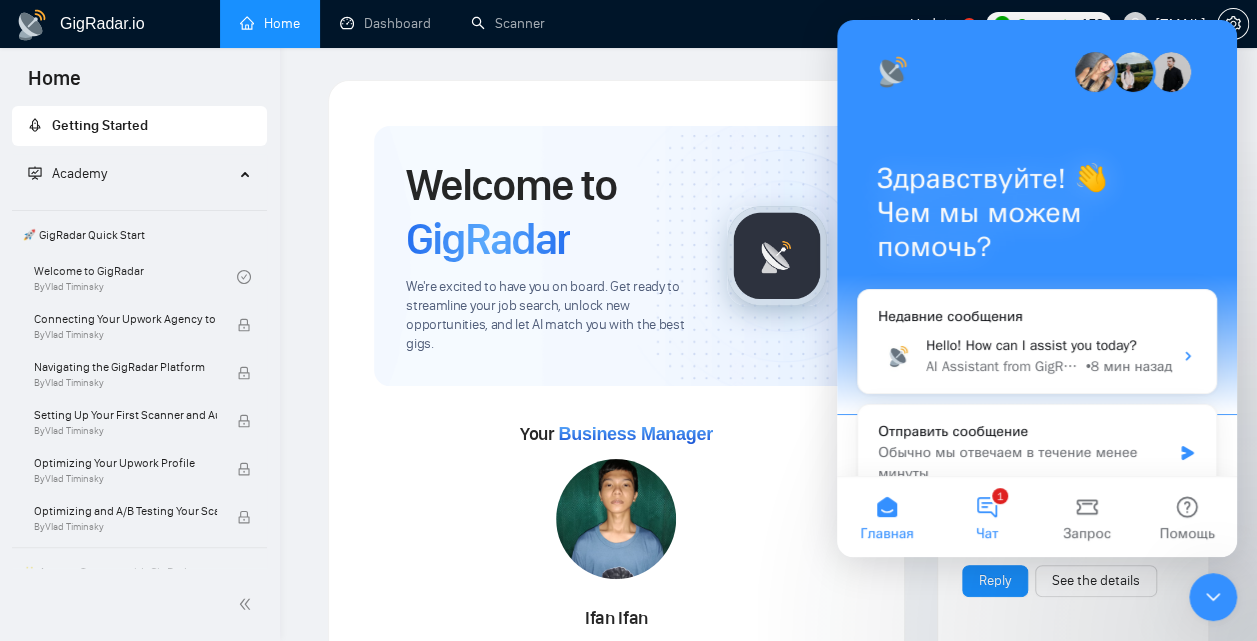click on "1 Чат" at bounding box center [987, 517] 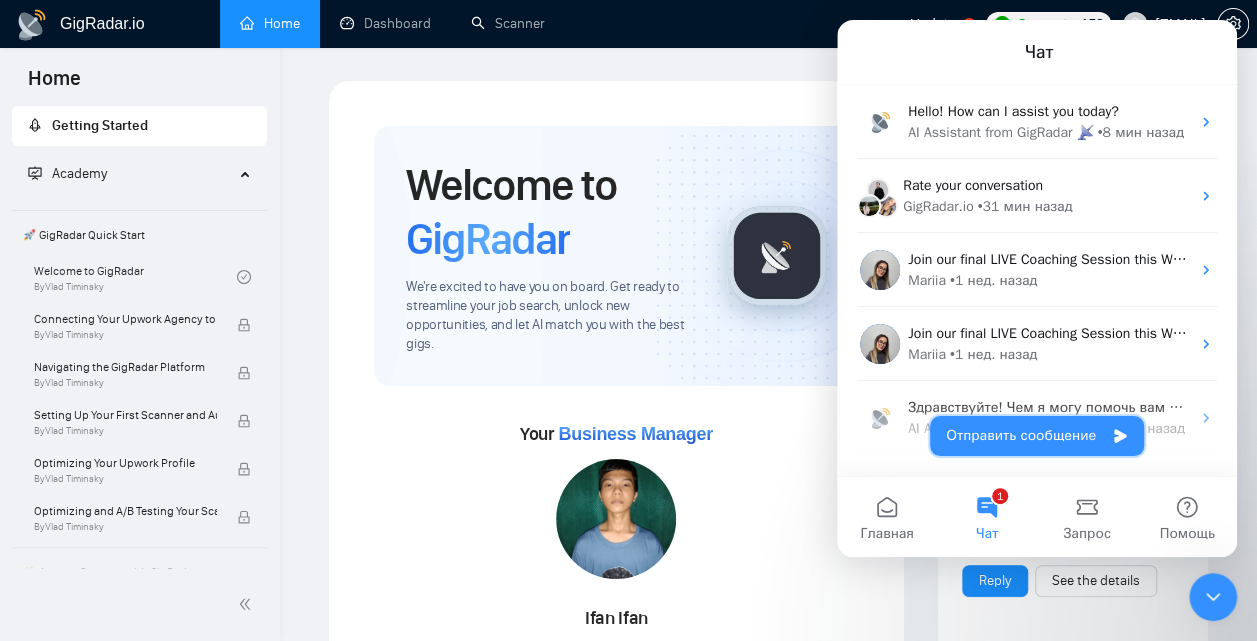 click on "Отправить сообщение" at bounding box center [1037, 436] 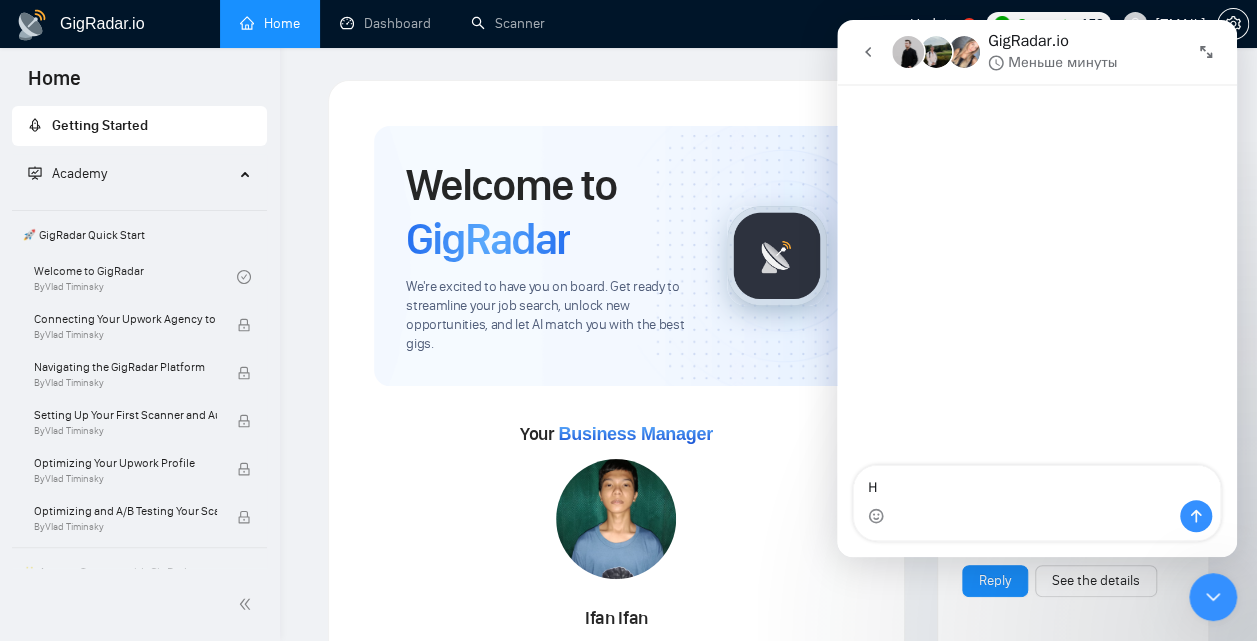 type on "Hi" 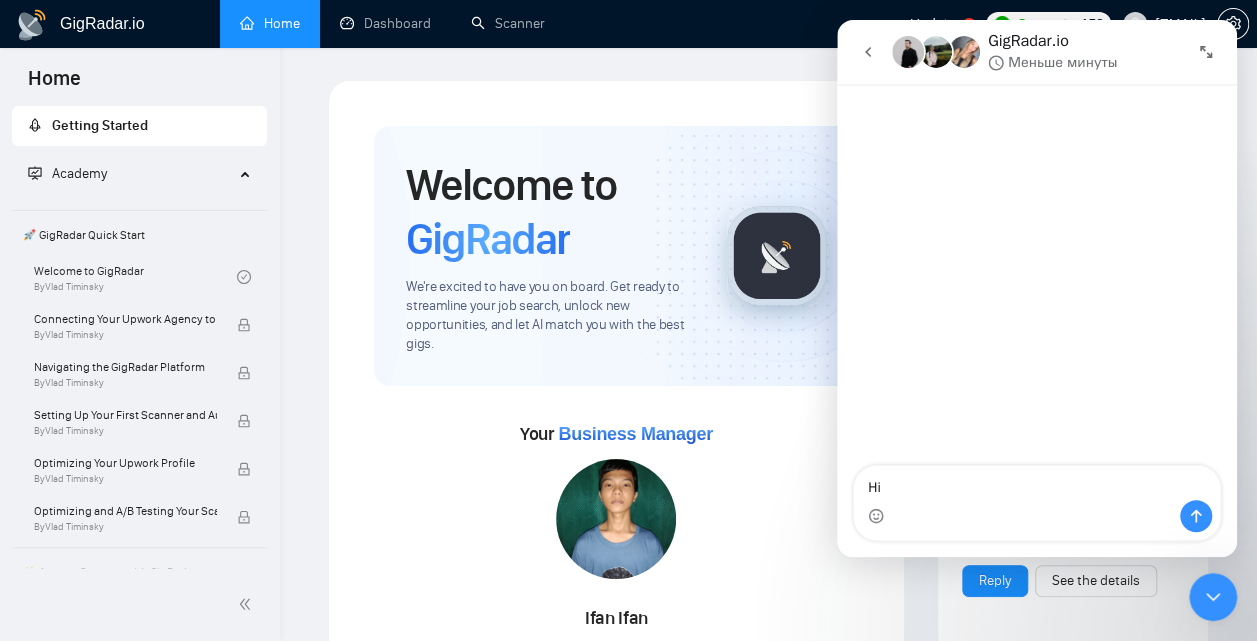 type 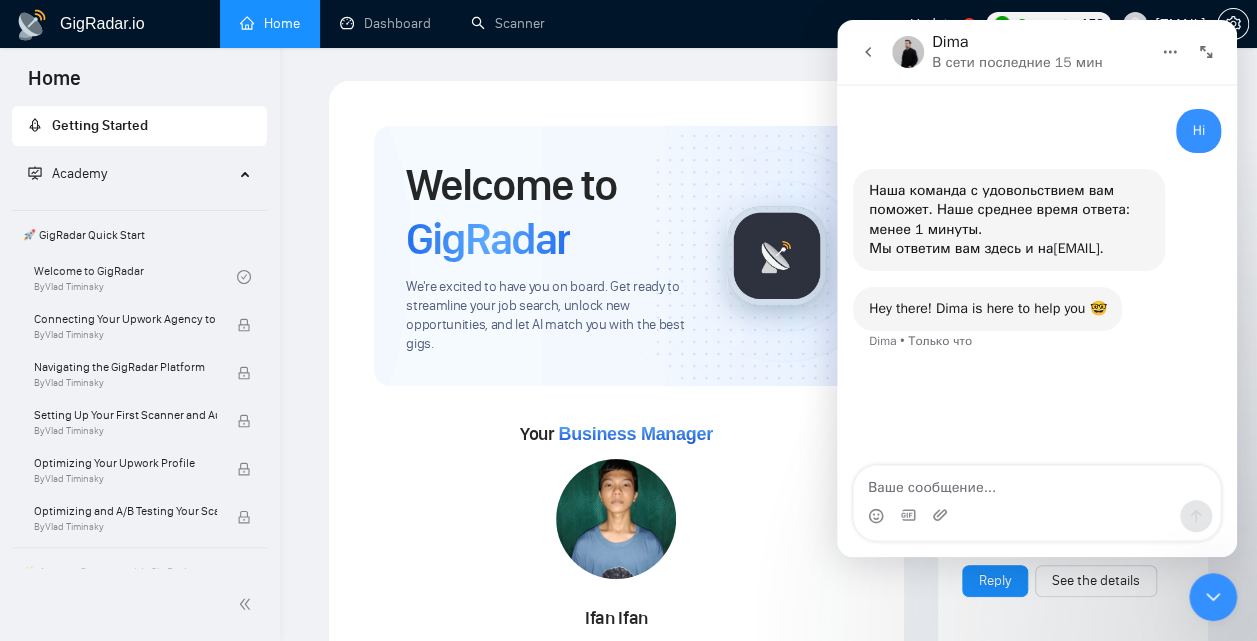 click 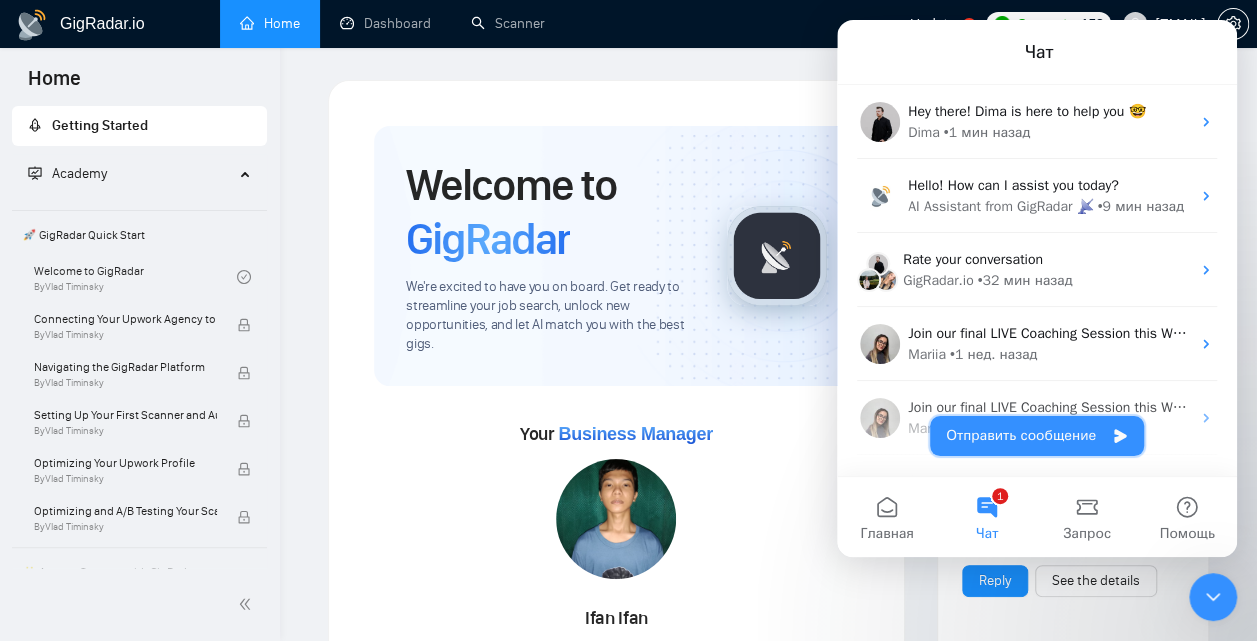 click on "Отправить сообщение" at bounding box center (1037, 436) 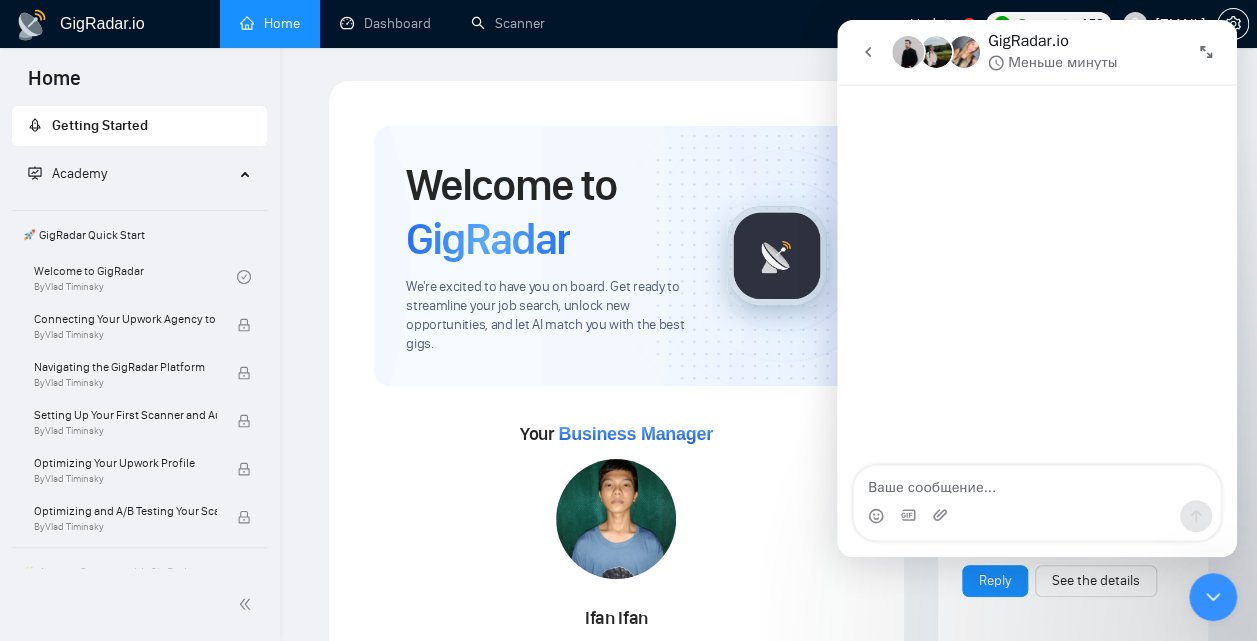 click 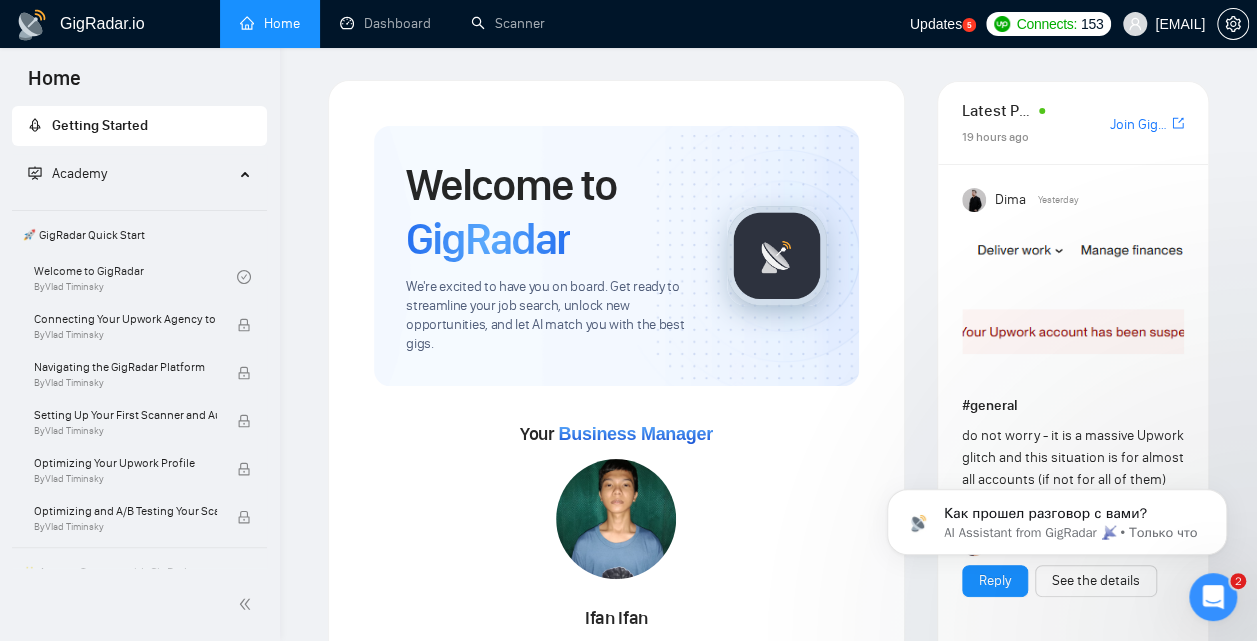 scroll, scrollTop: 0, scrollLeft: 0, axis: both 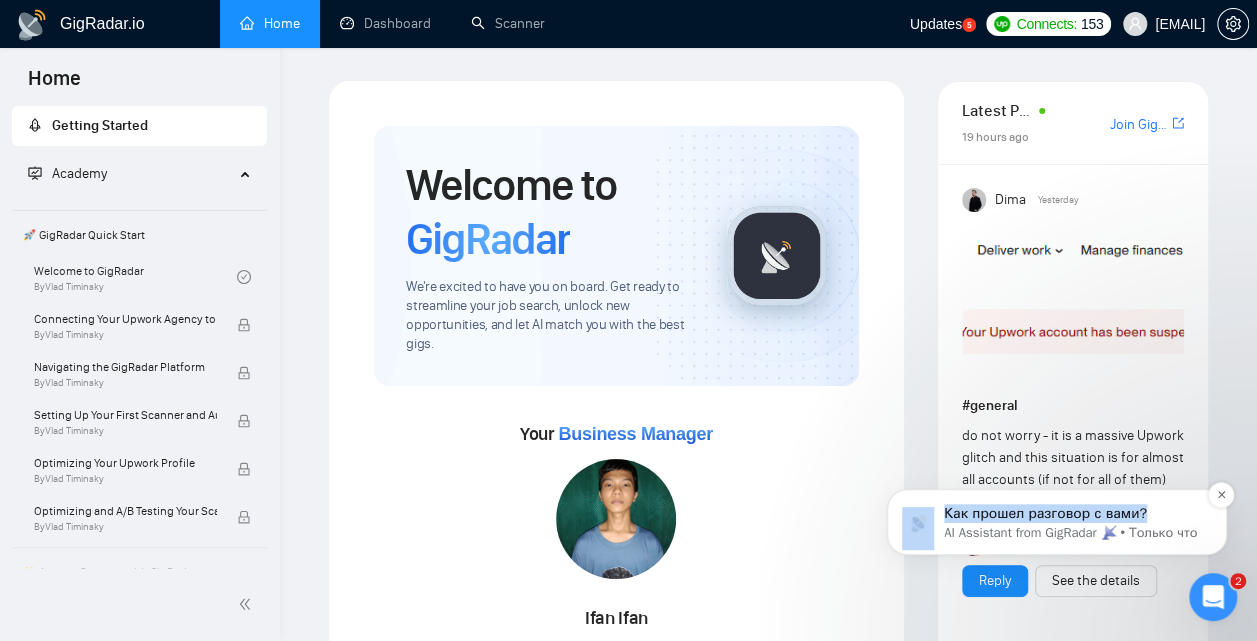 click on "Как прошел разговор с вами?" at bounding box center (1073, 514) 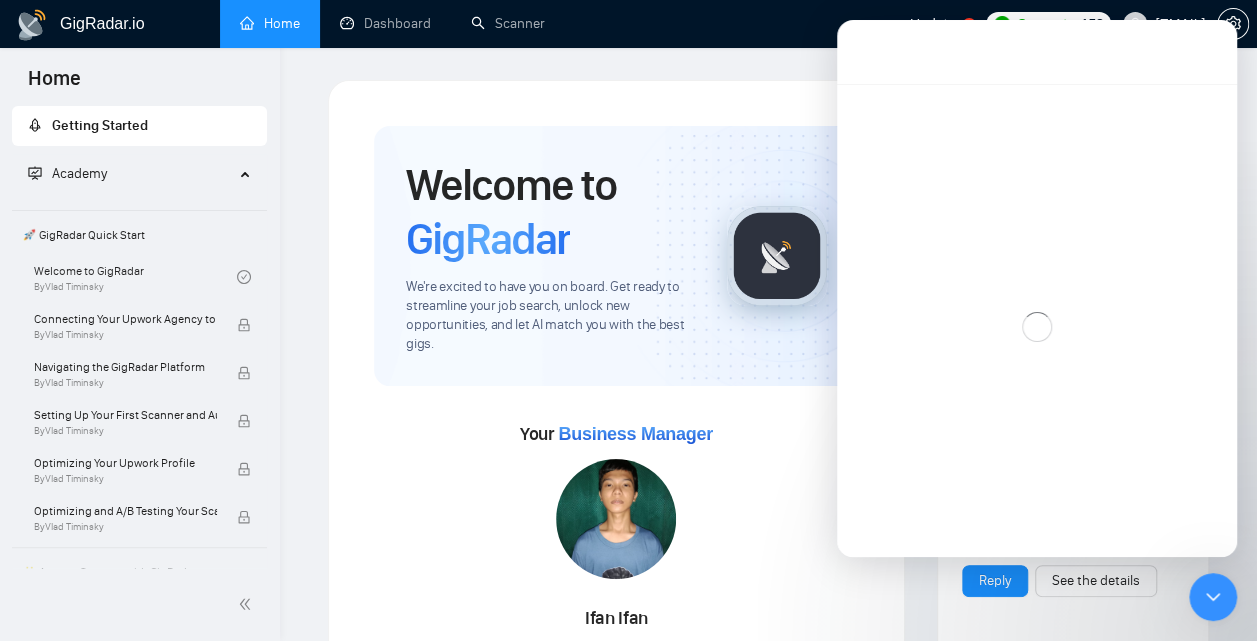 scroll, scrollTop: 14, scrollLeft: 0, axis: vertical 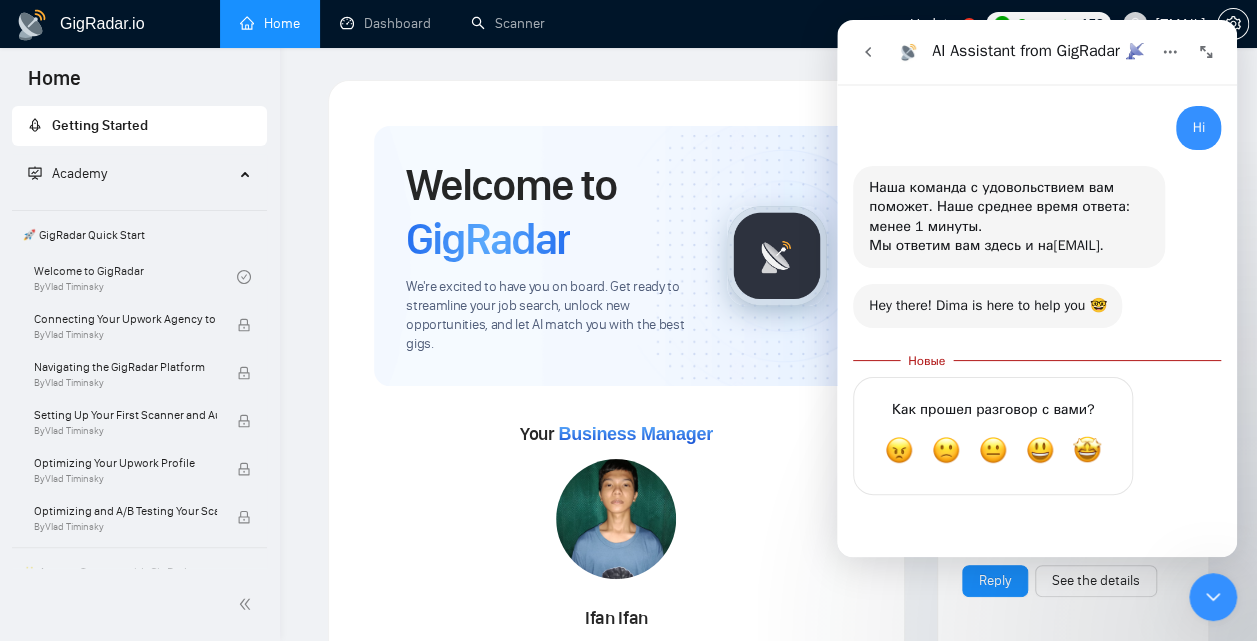 click at bounding box center [868, 52] 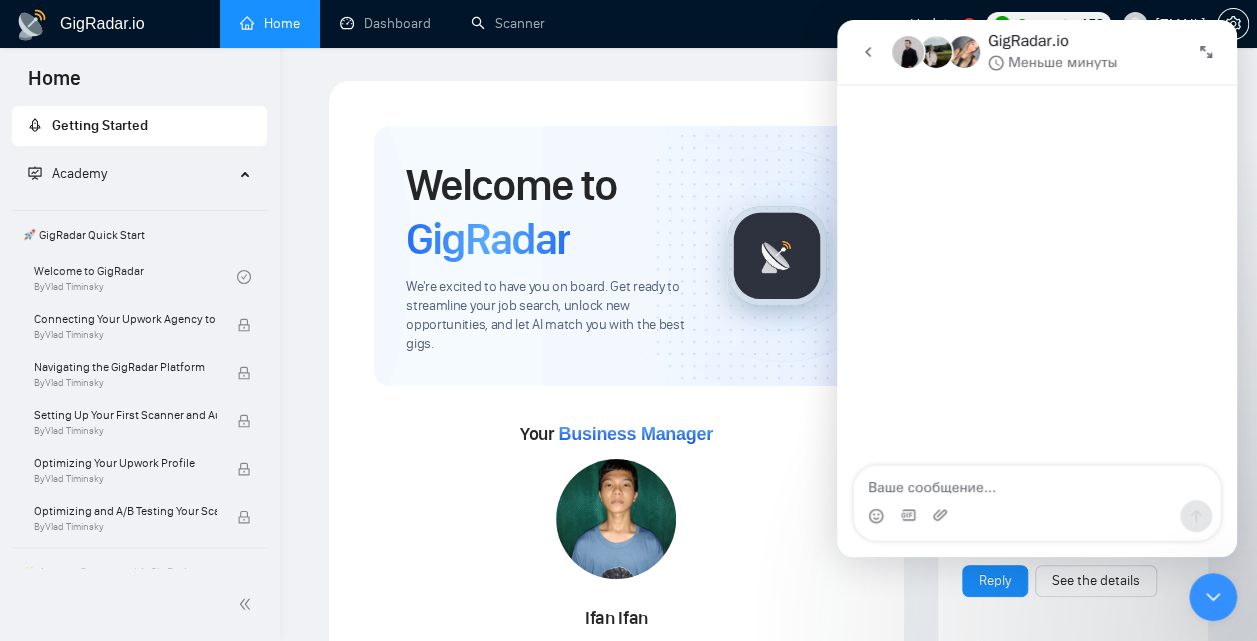 scroll, scrollTop: 0, scrollLeft: 0, axis: both 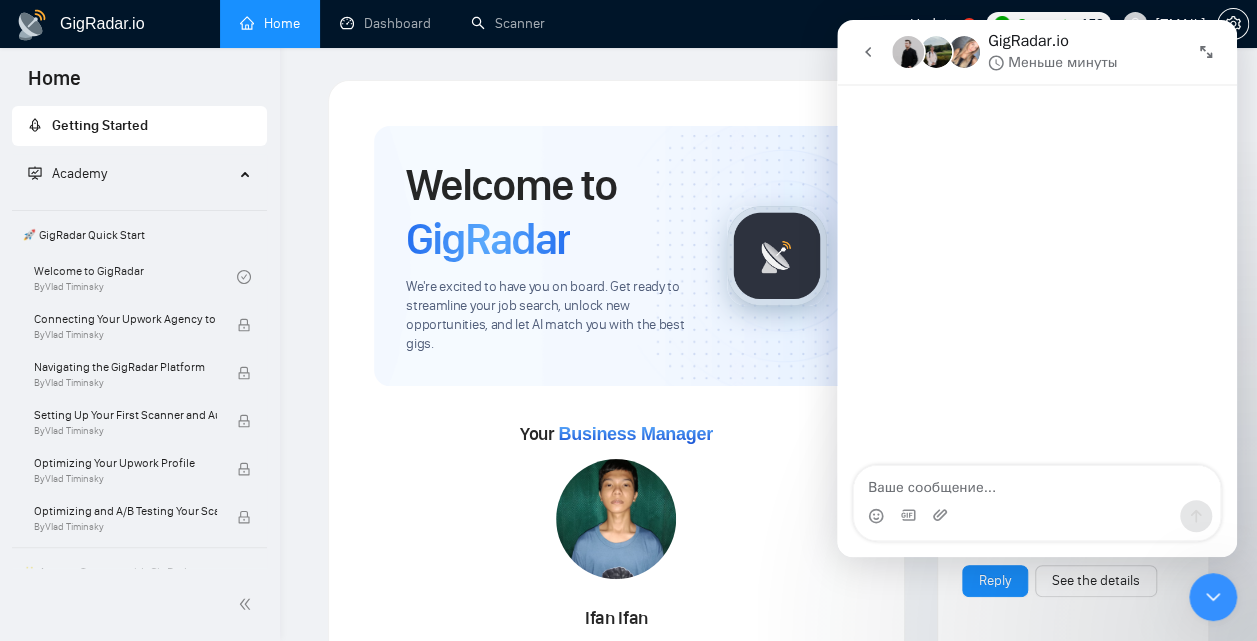 click at bounding box center (868, 52) 